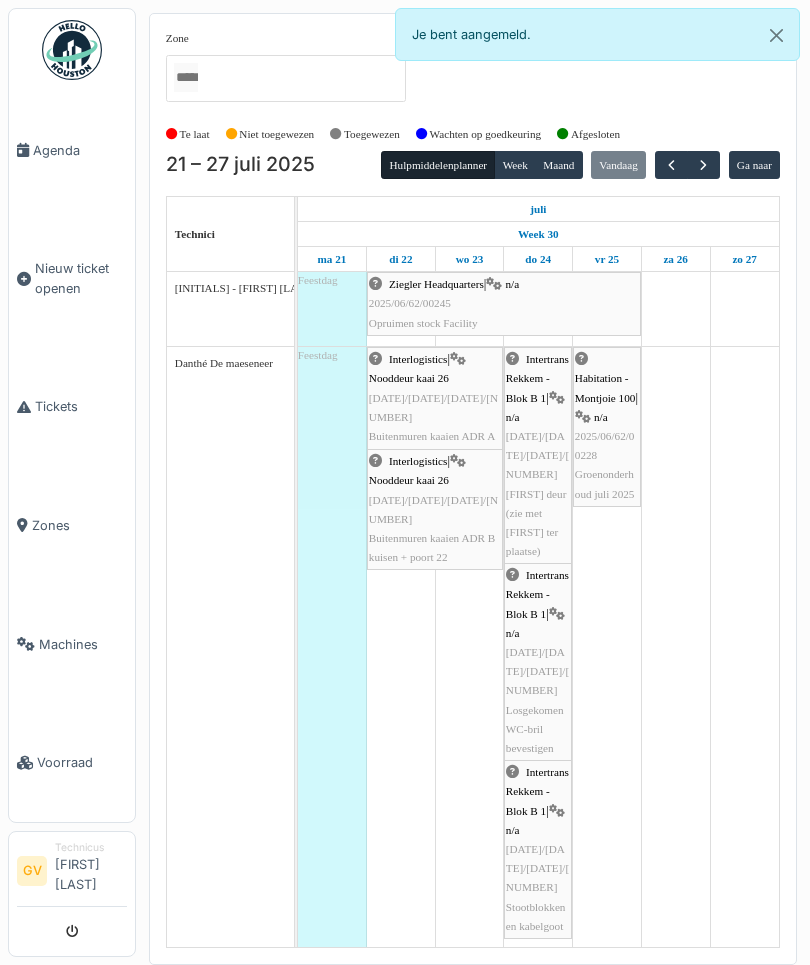 scroll, scrollTop: 0, scrollLeft: 0, axis: both 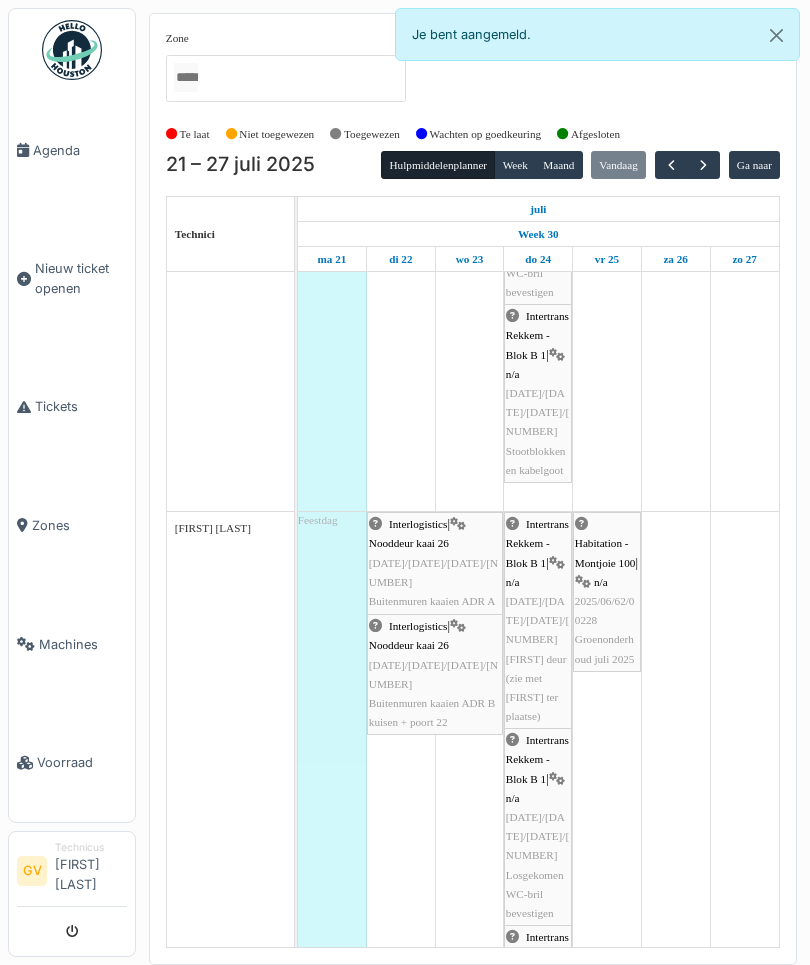 click at bounding box center [671, 165] 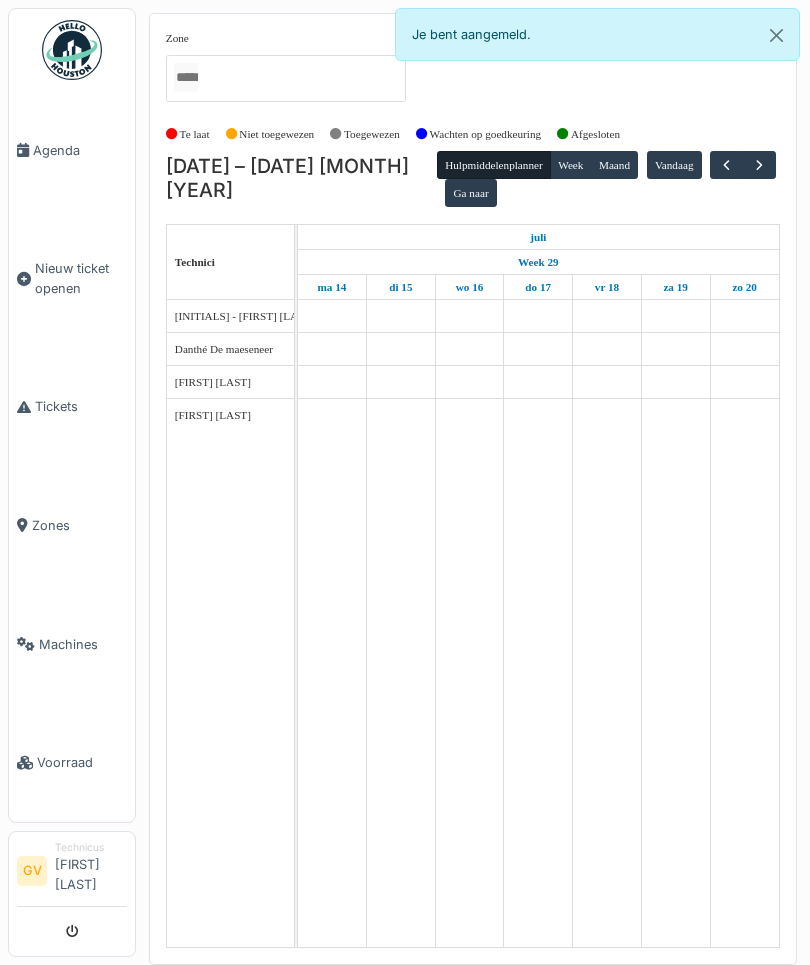 scroll, scrollTop: 0, scrollLeft: 0, axis: both 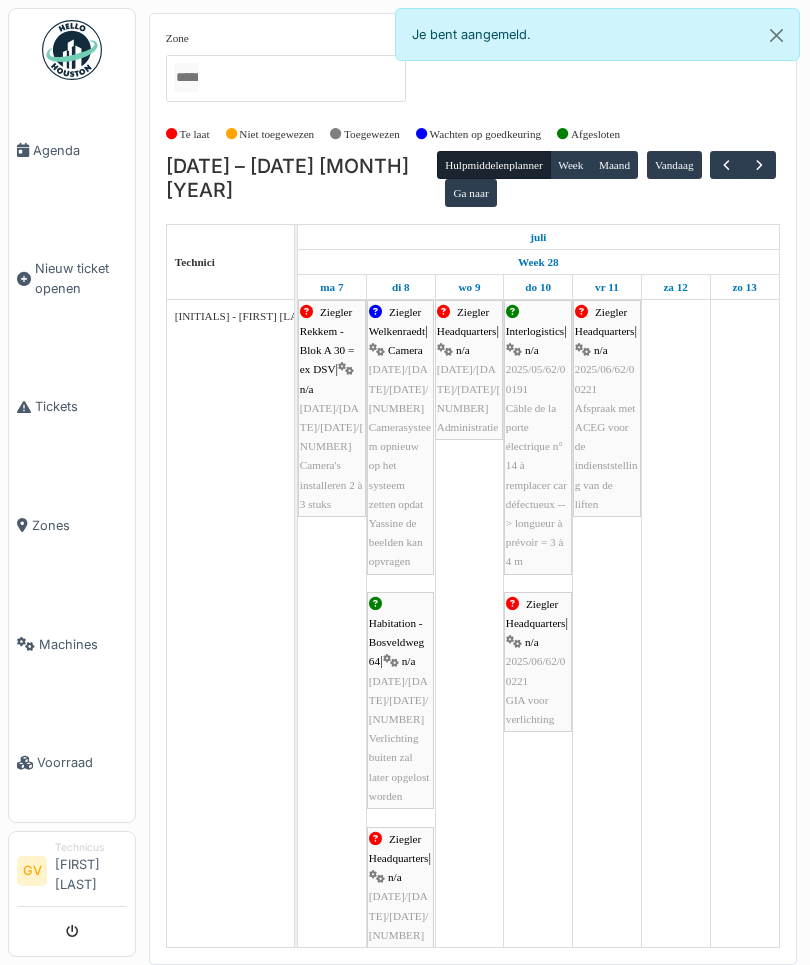 click at bounding box center [726, 165] 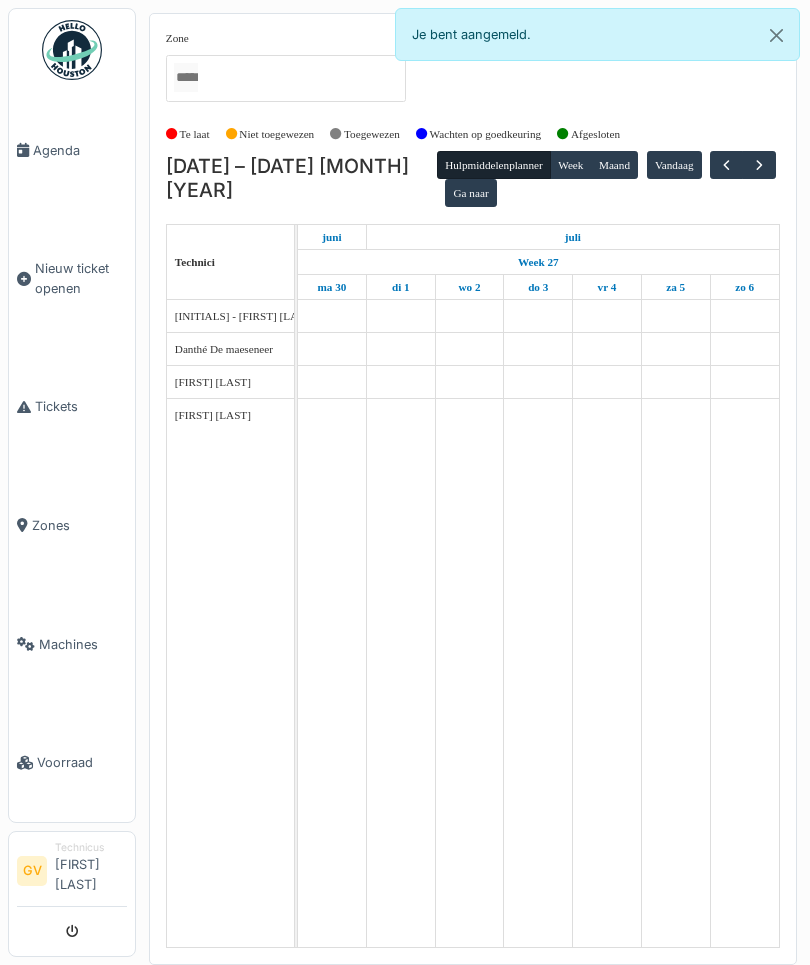 click at bounding box center (726, 165) 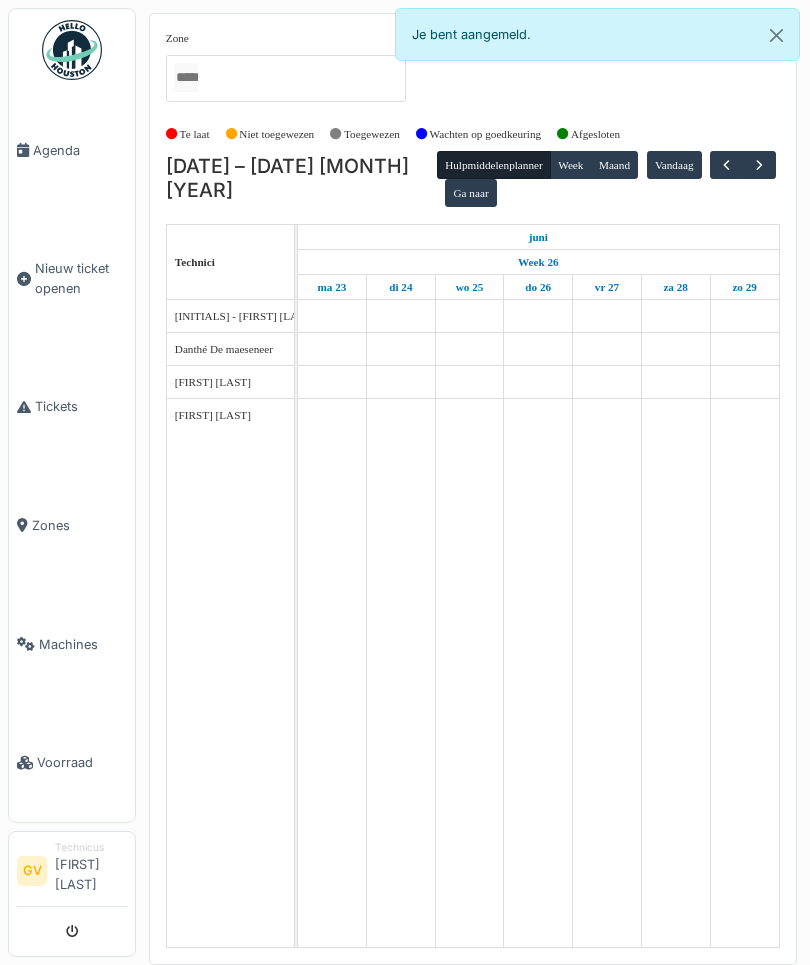 click at bounding box center (726, 165) 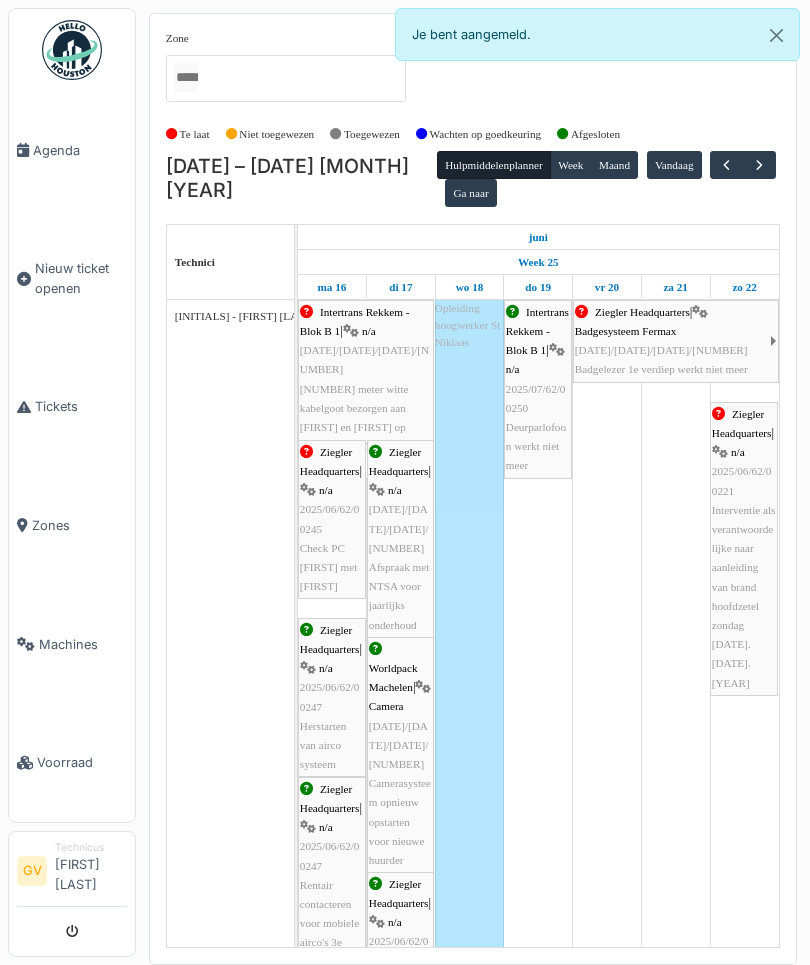 scroll, scrollTop: 190, scrollLeft: 0, axis: vertical 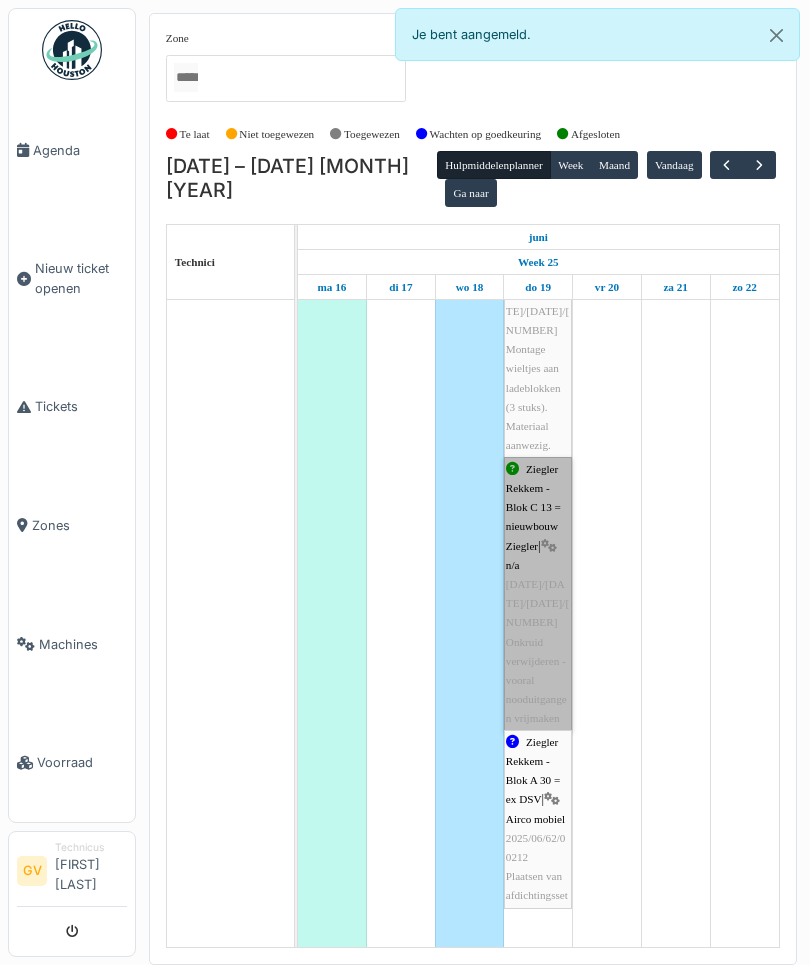 click on "Ziegler Rekkem - Blok C 13 = nieuwbouw Ziegler
|     n/a
[DATE]/[MONTH]/[DAY]/[NUMBER]
Onkruid verwijderen - vooral nooduitgangen vrijmaken" at bounding box center [538, 594] 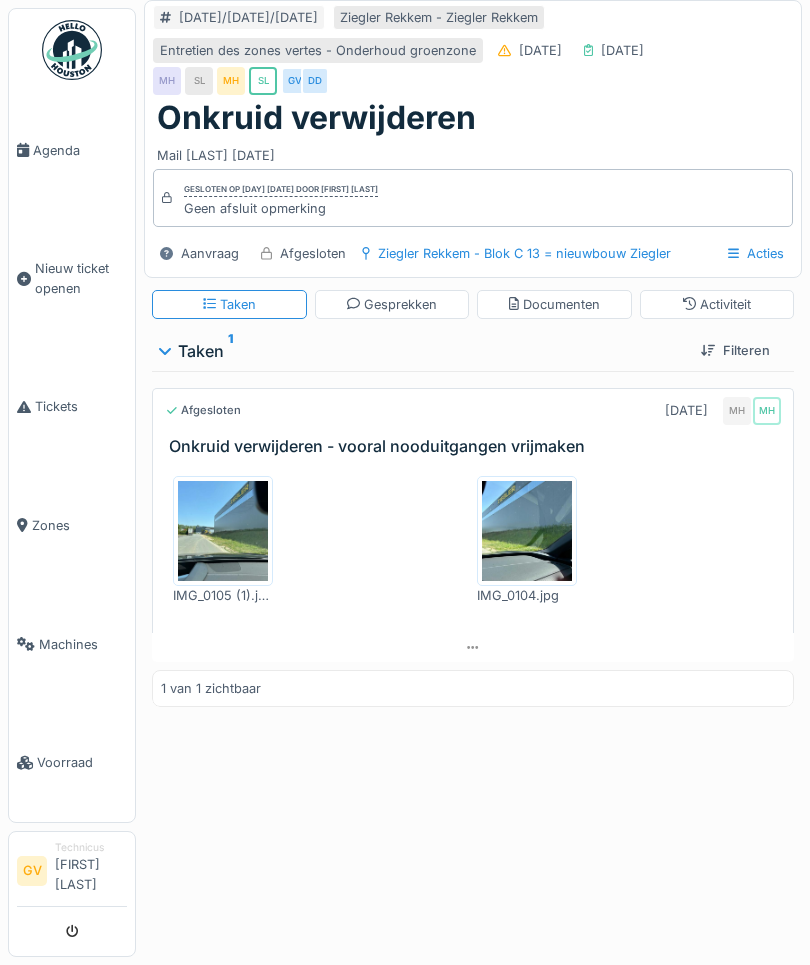 scroll, scrollTop: 0, scrollLeft: 0, axis: both 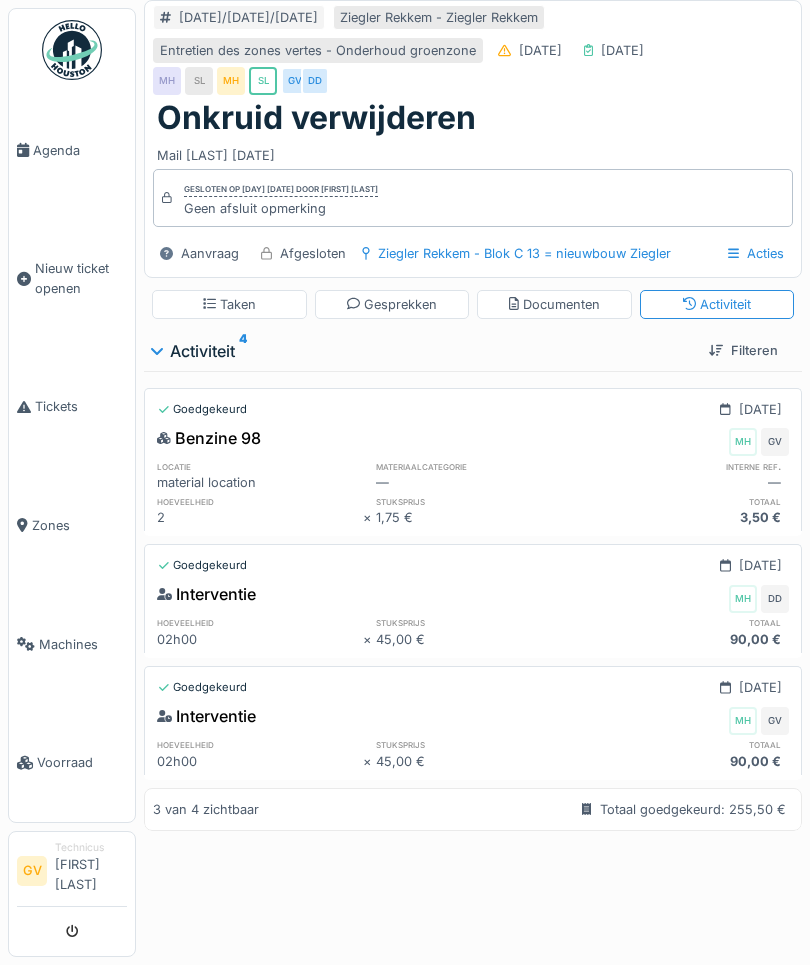 click on "Agenda" at bounding box center [80, 150] 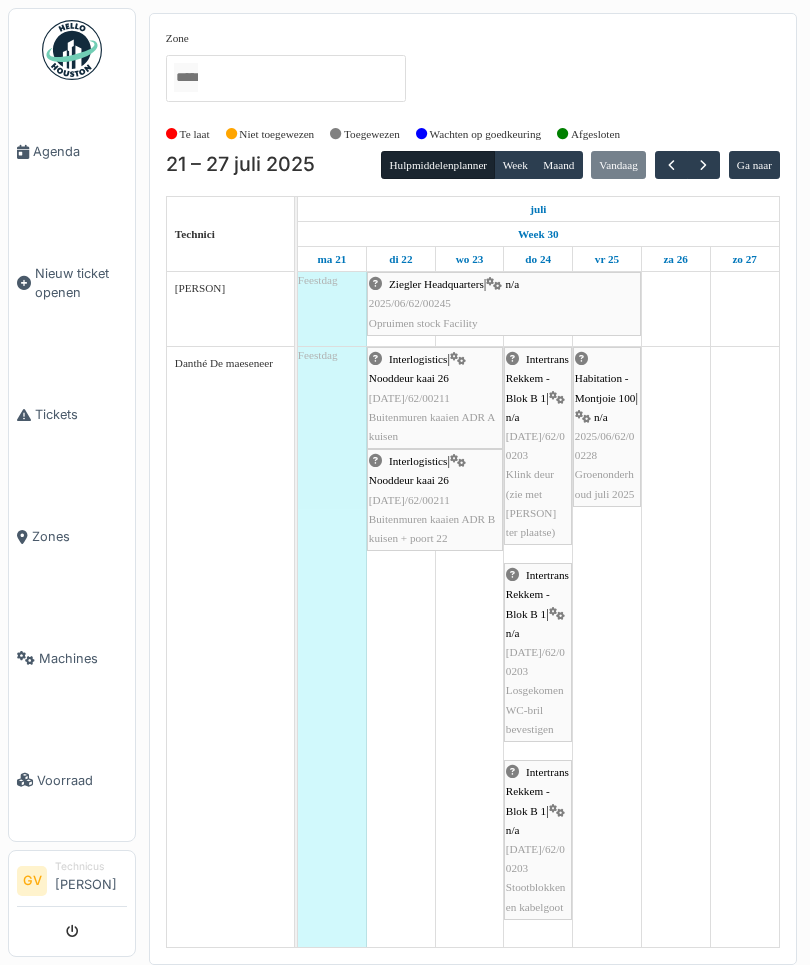 scroll, scrollTop: 0, scrollLeft: 0, axis: both 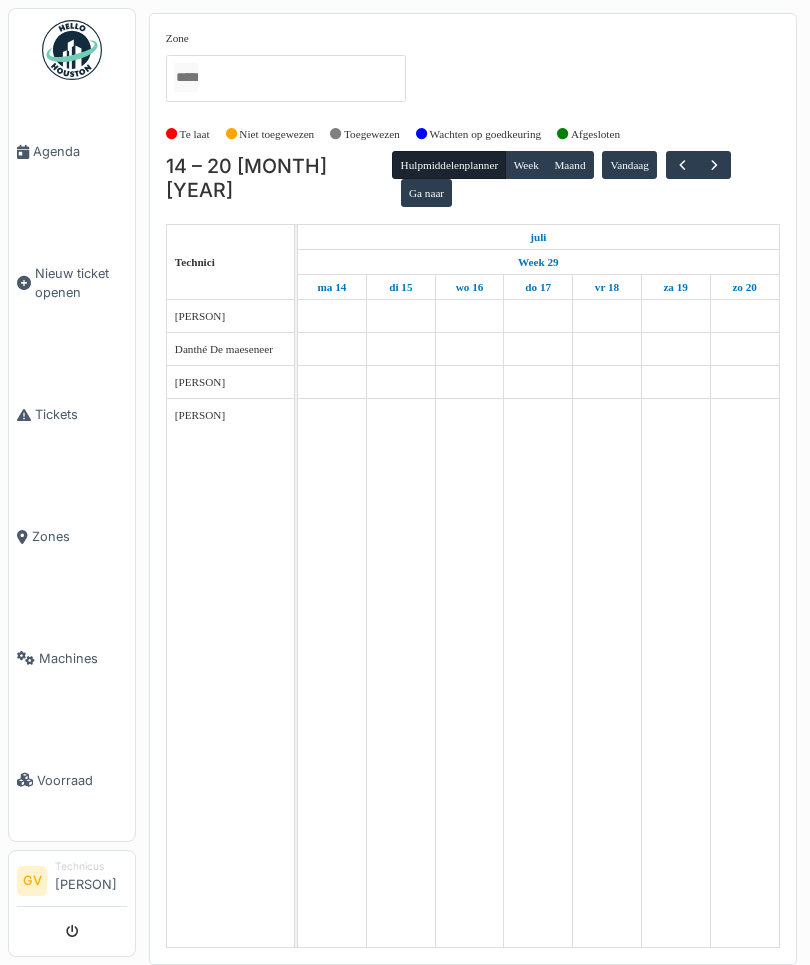click at bounding box center (682, 165) 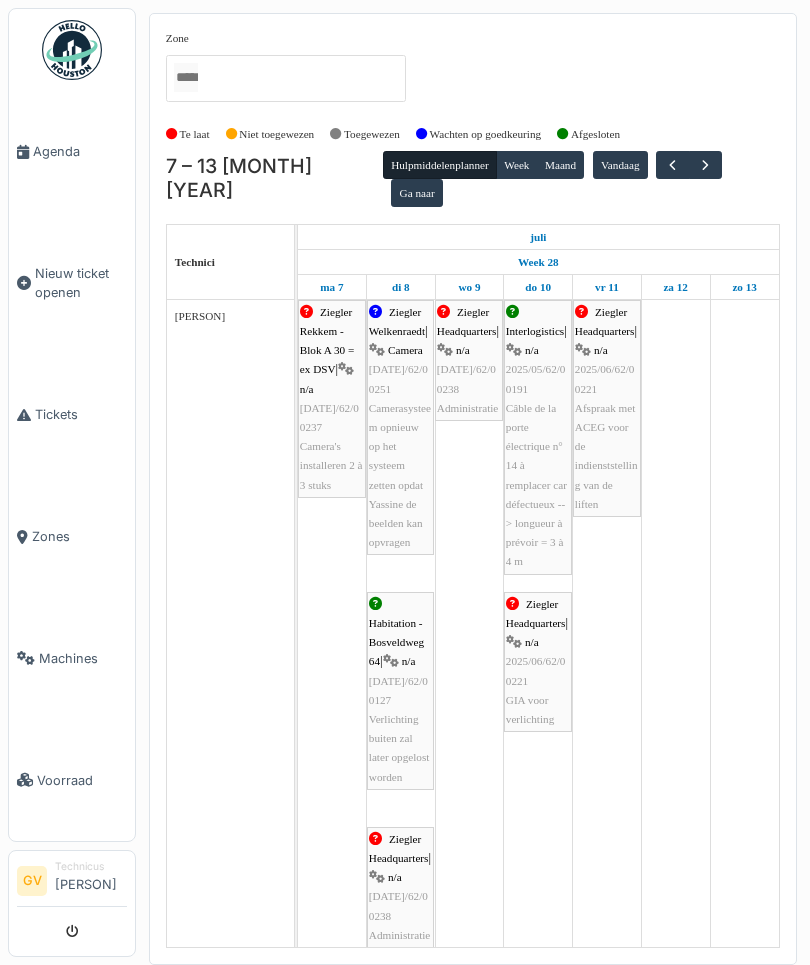 click at bounding box center (672, 165) 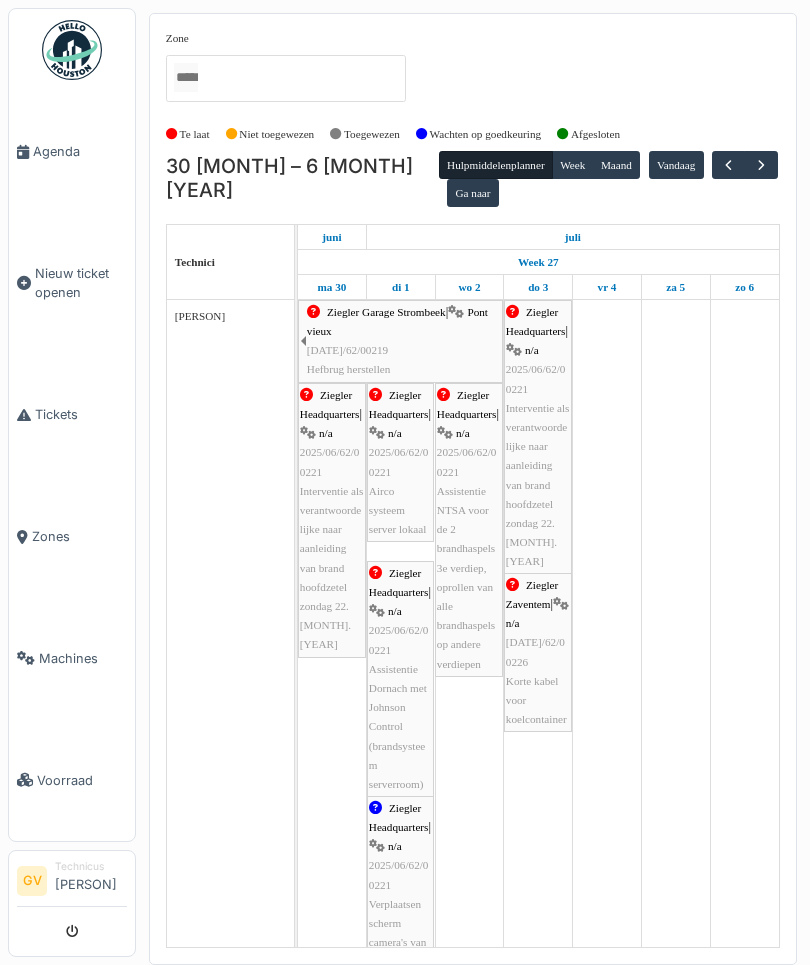 click at bounding box center (728, 165) 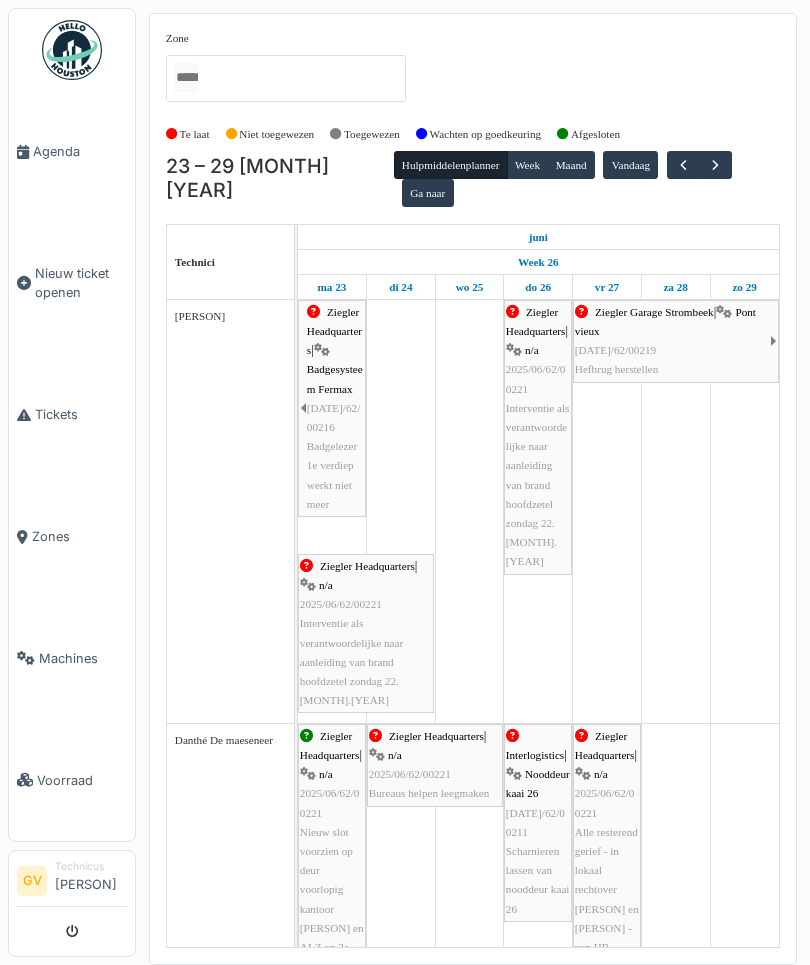scroll, scrollTop: 289, scrollLeft: 0, axis: vertical 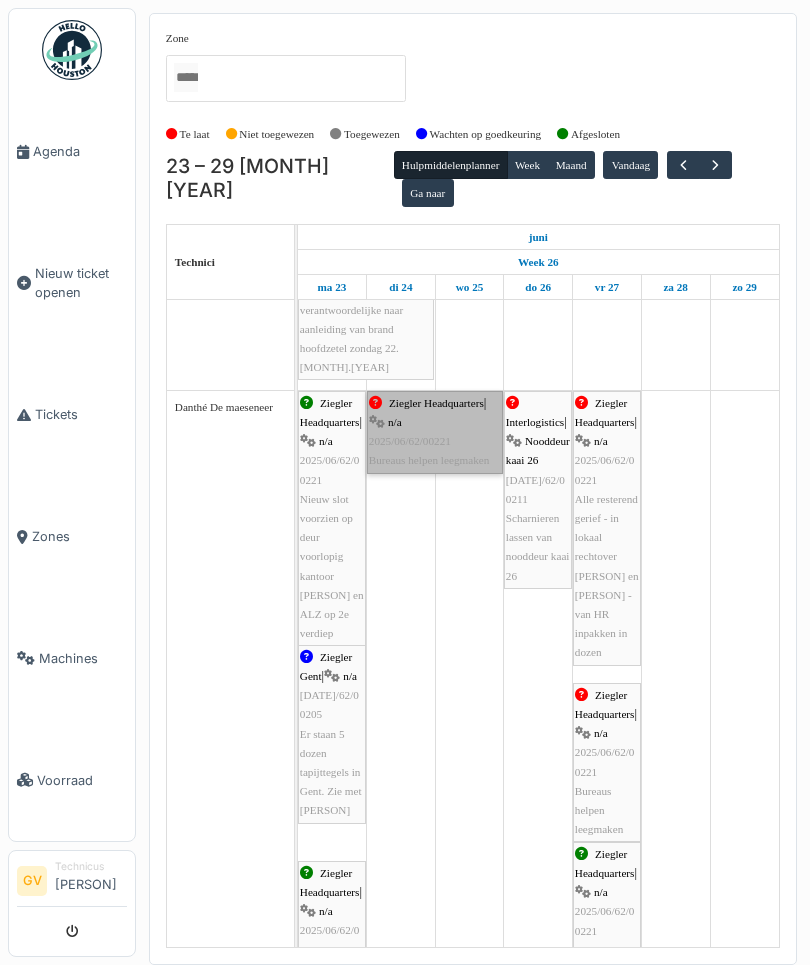 click on "Ziegler Headquarters
|     n/a
2025/06/62/00221
Bureaus helpen leegmaken" at bounding box center (435, 432) 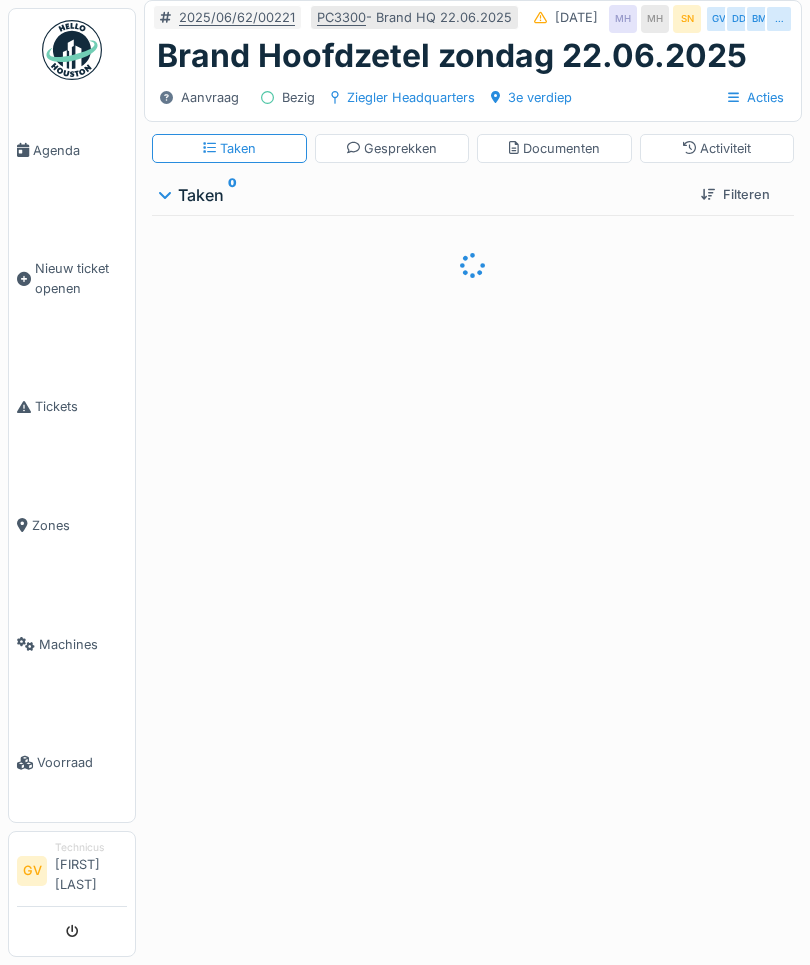 scroll, scrollTop: 0, scrollLeft: 0, axis: both 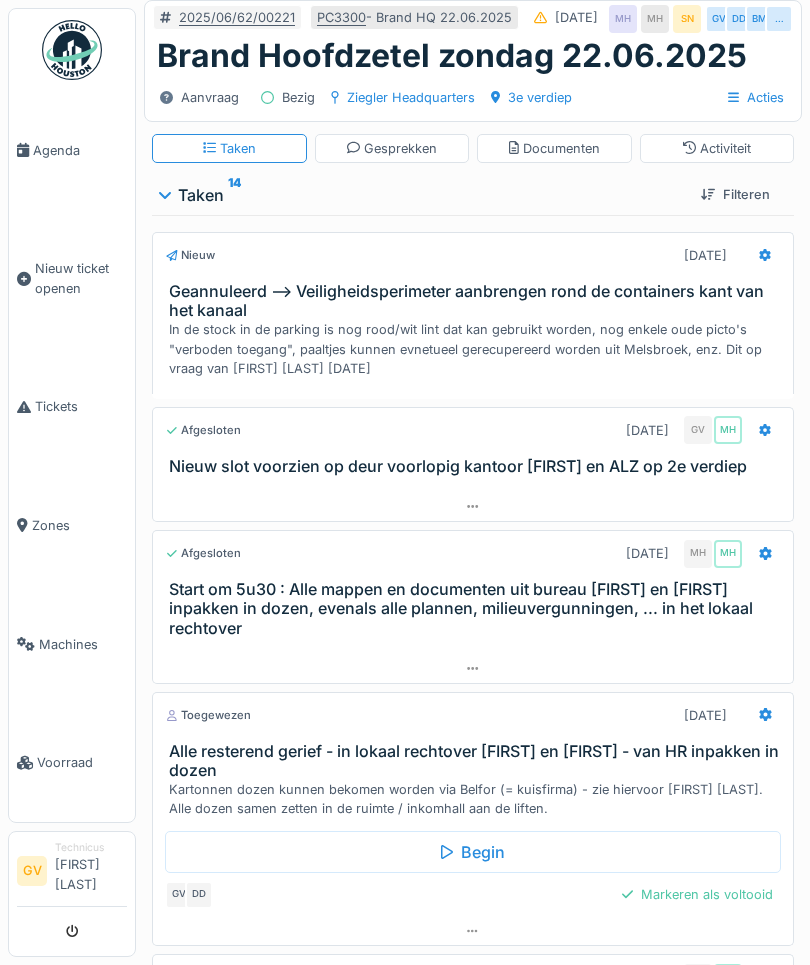 click on "Activiteit" at bounding box center (717, 148) 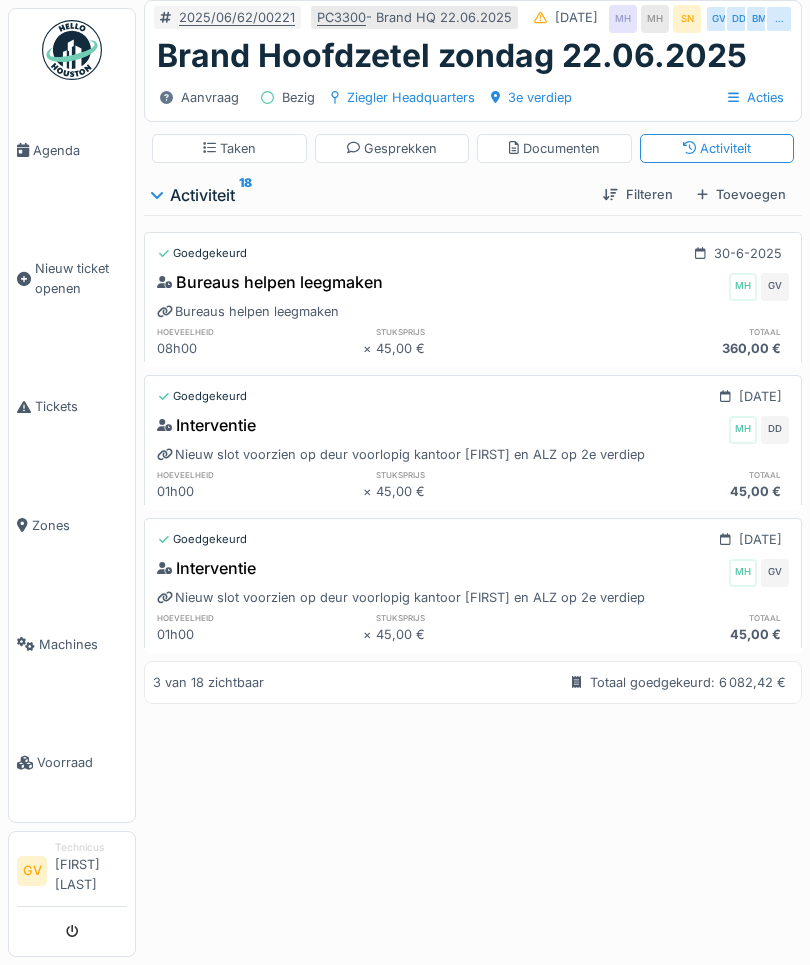 click on "Toevoegen" at bounding box center (741, 194) 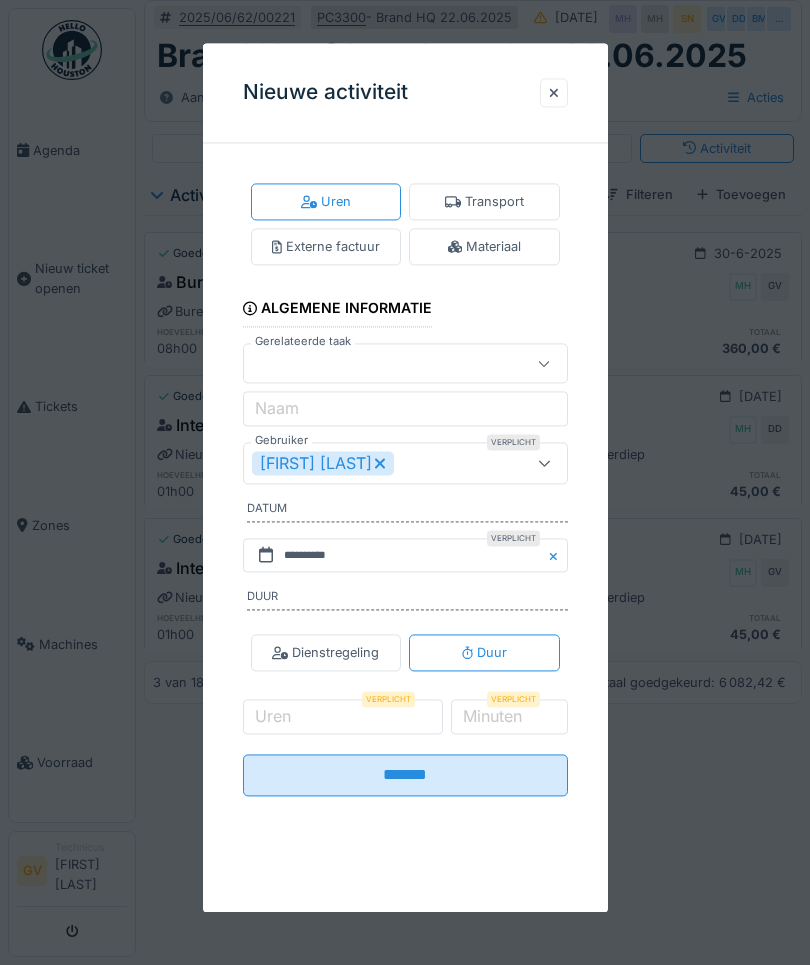 click on "[FIRST] [LAST]" at bounding box center [389, 463] 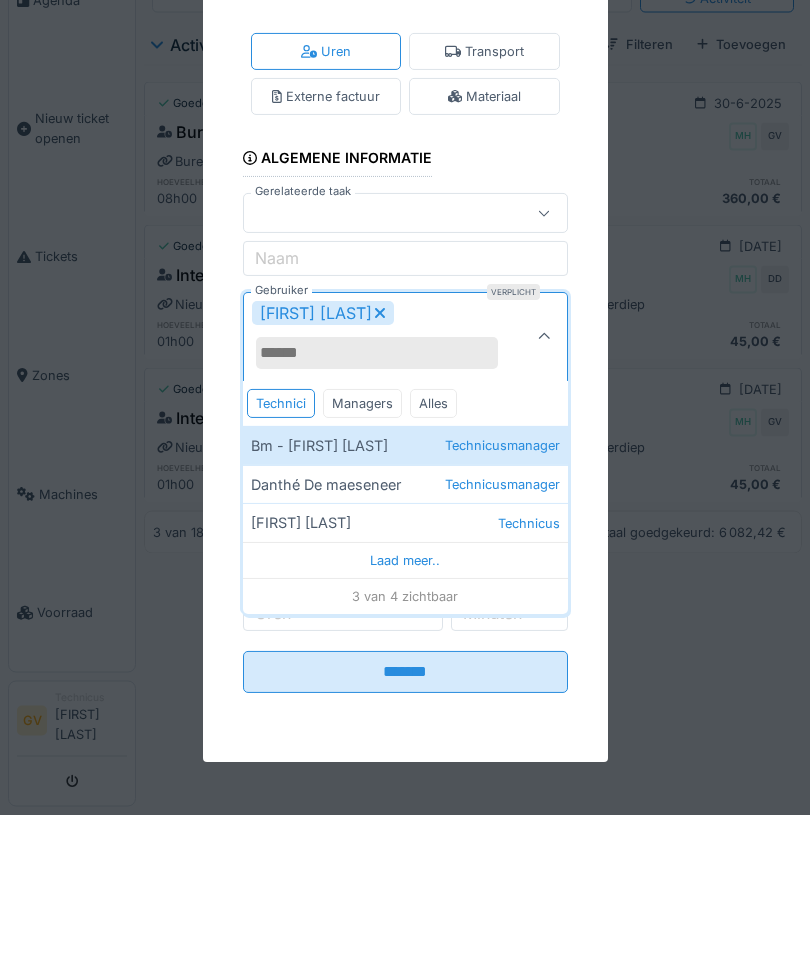 click on "Technicusmanager" at bounding box center (502, 634) 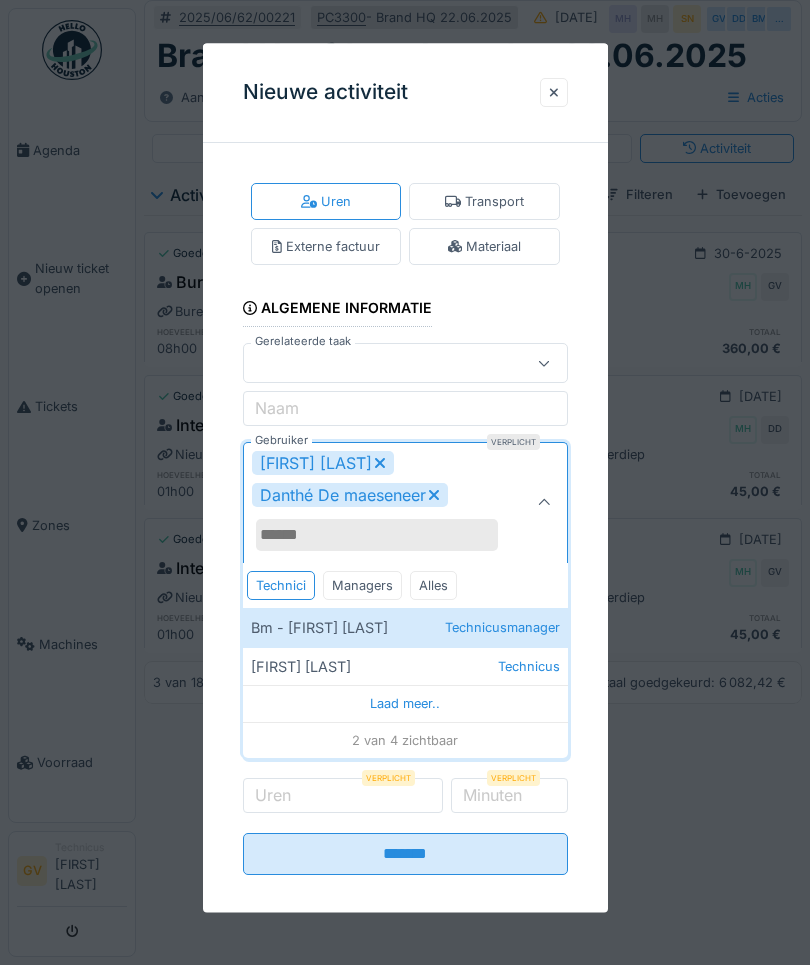 click at bounding box center [544, 503] 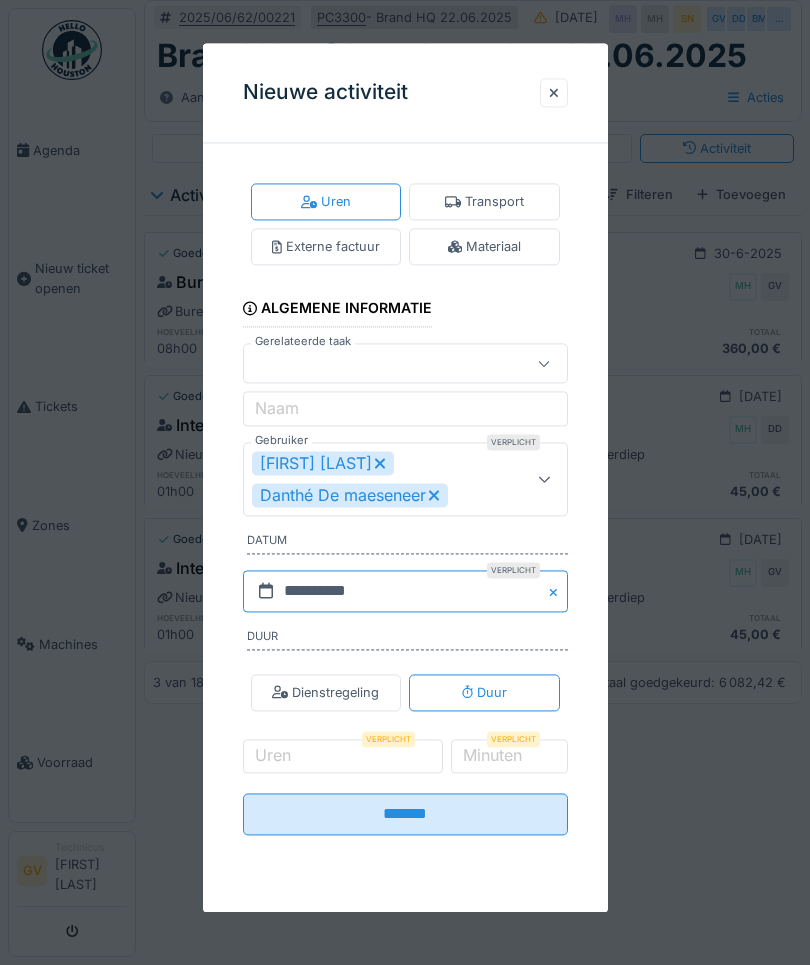 click on "**********" at bounding box center [405, 591] 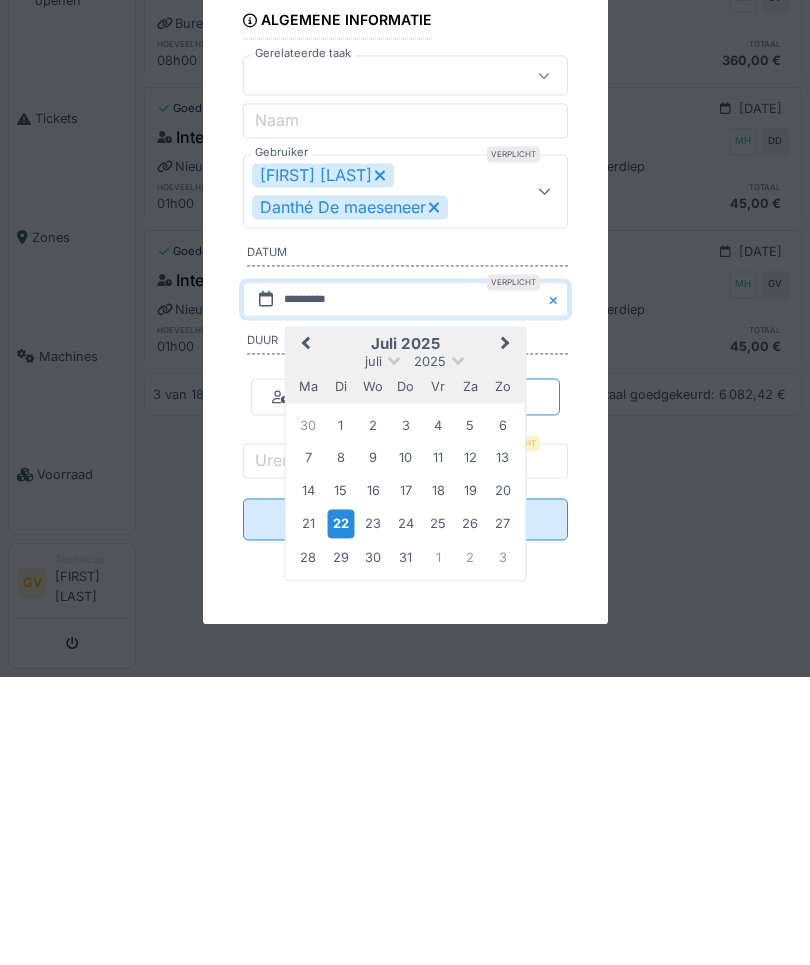 click on "Previous Month" at bounding box center [303, 634] 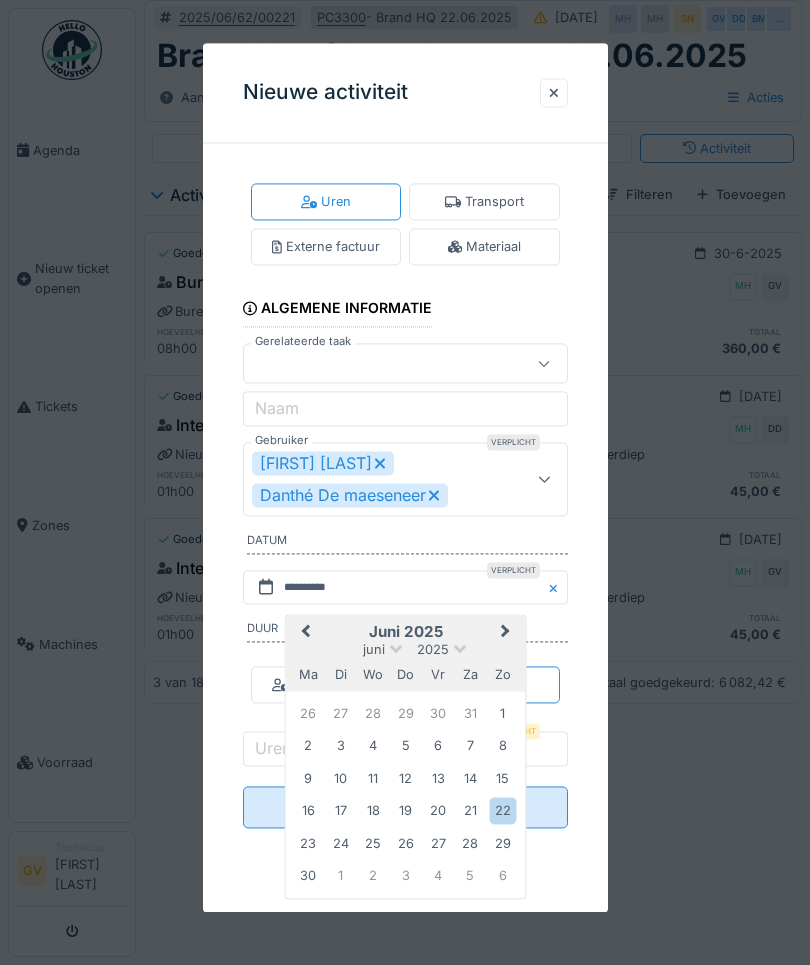 click on "24" at bounding box center (340, 843) 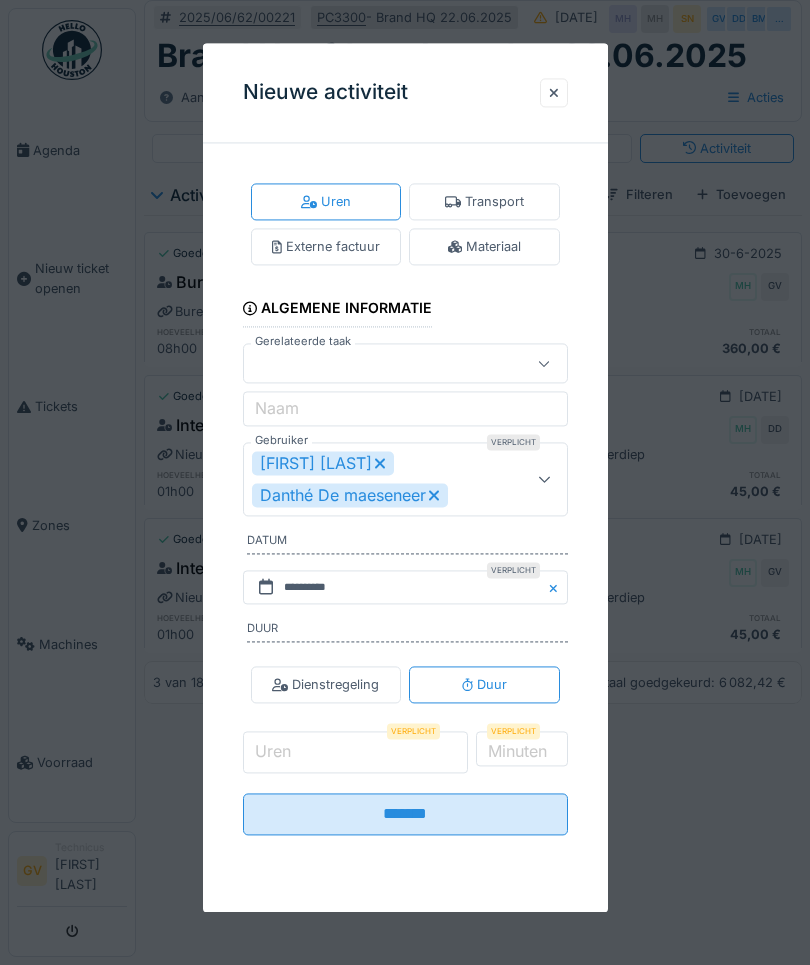 click on "Uren" at bounding box center (356, 753) 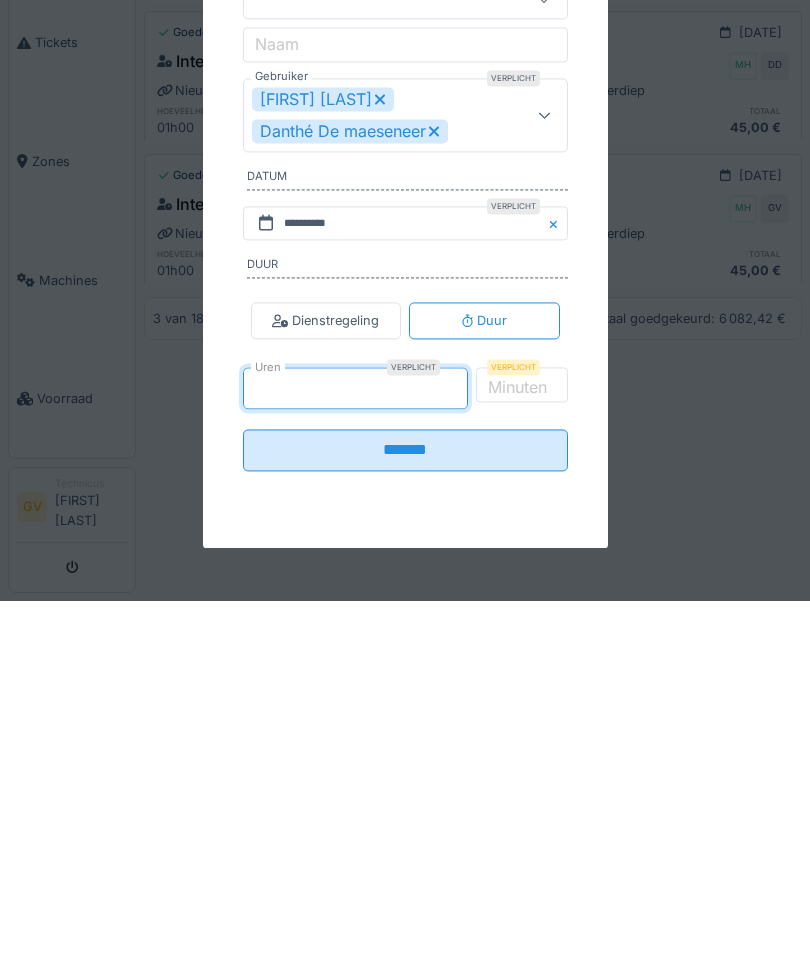 type on "*" 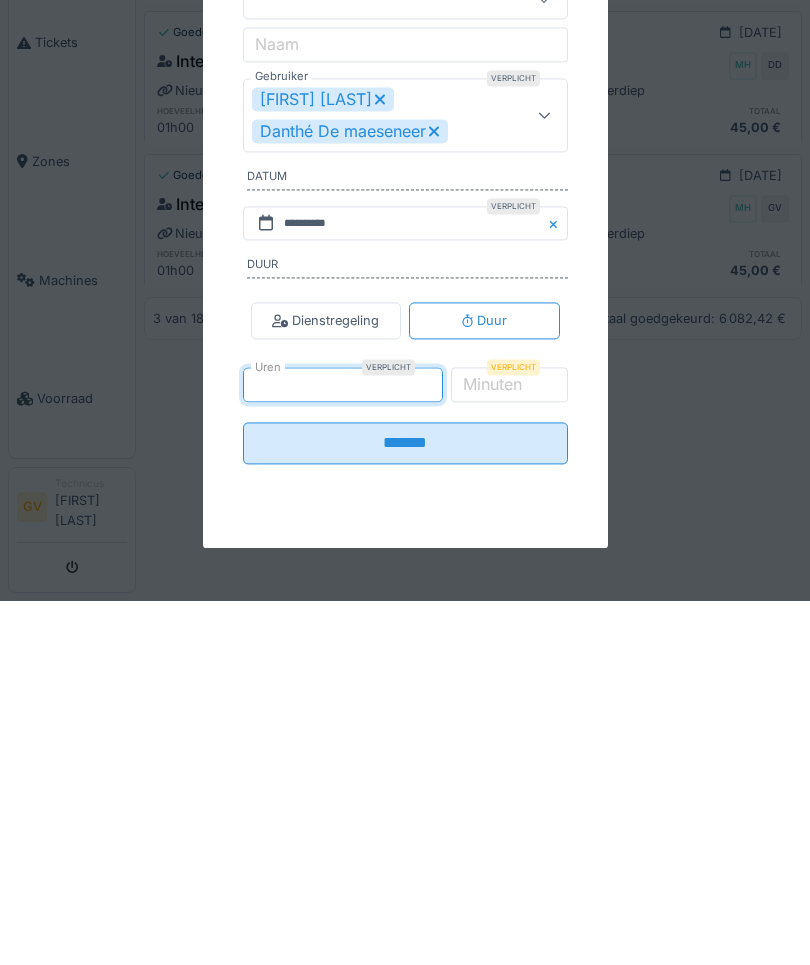 click on "*******" at bounding box center [405, 807] 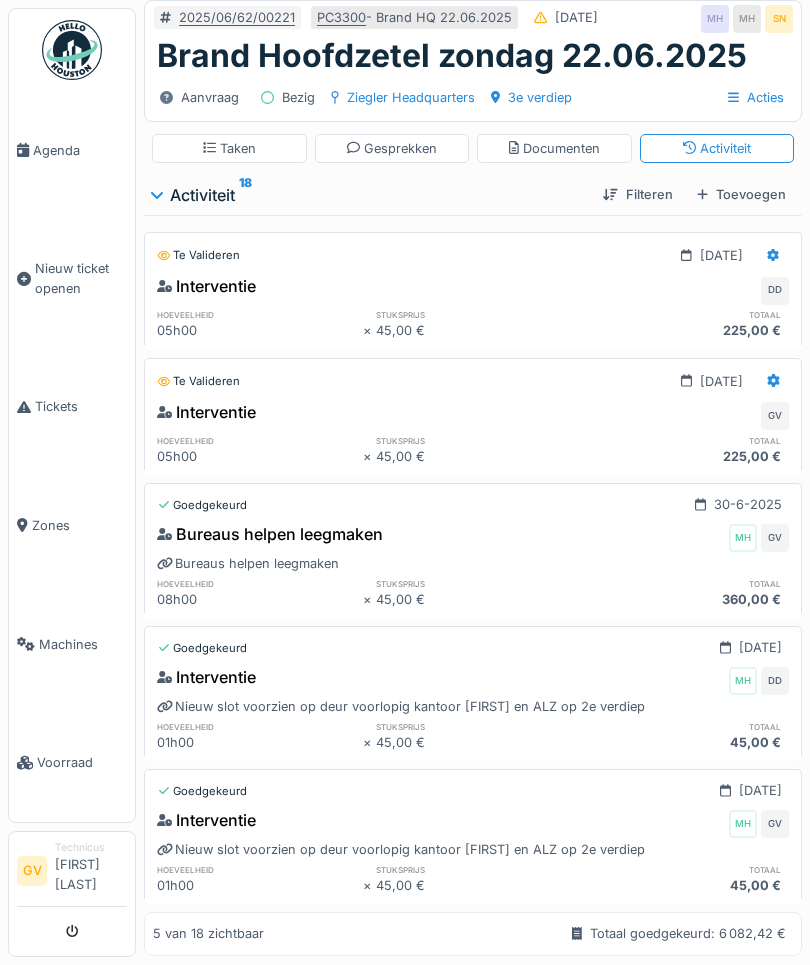 click on "Toevoegen" at bounding box center [741, 194] 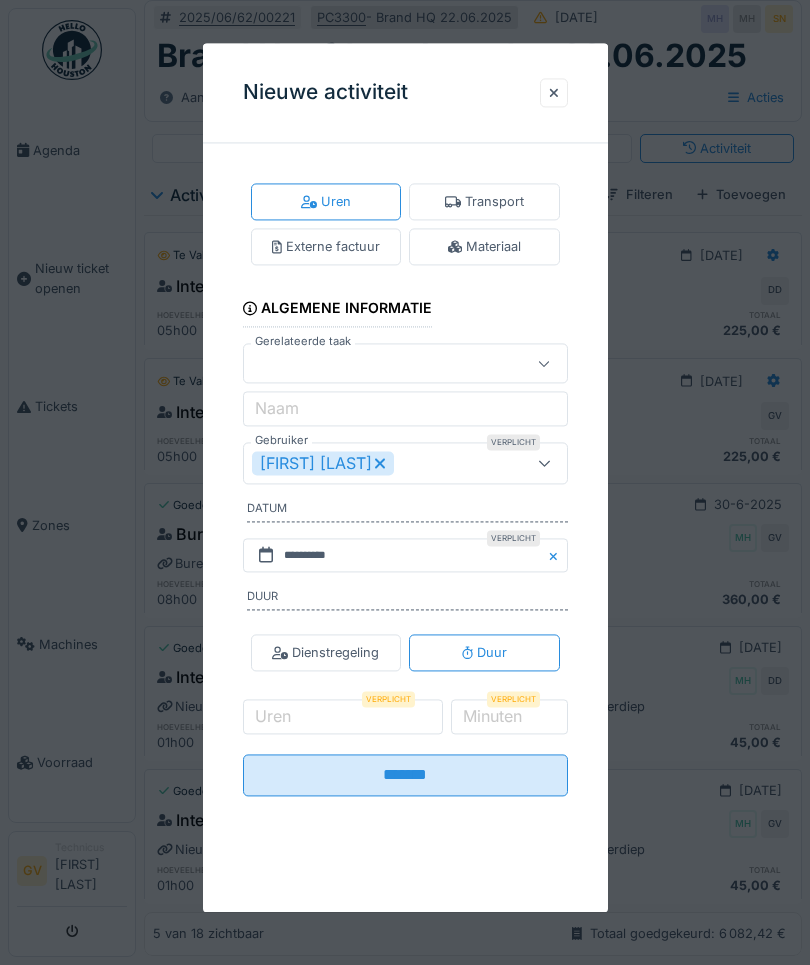 click on "[FIRST] [LAST]" at bounding box center (389, 463) 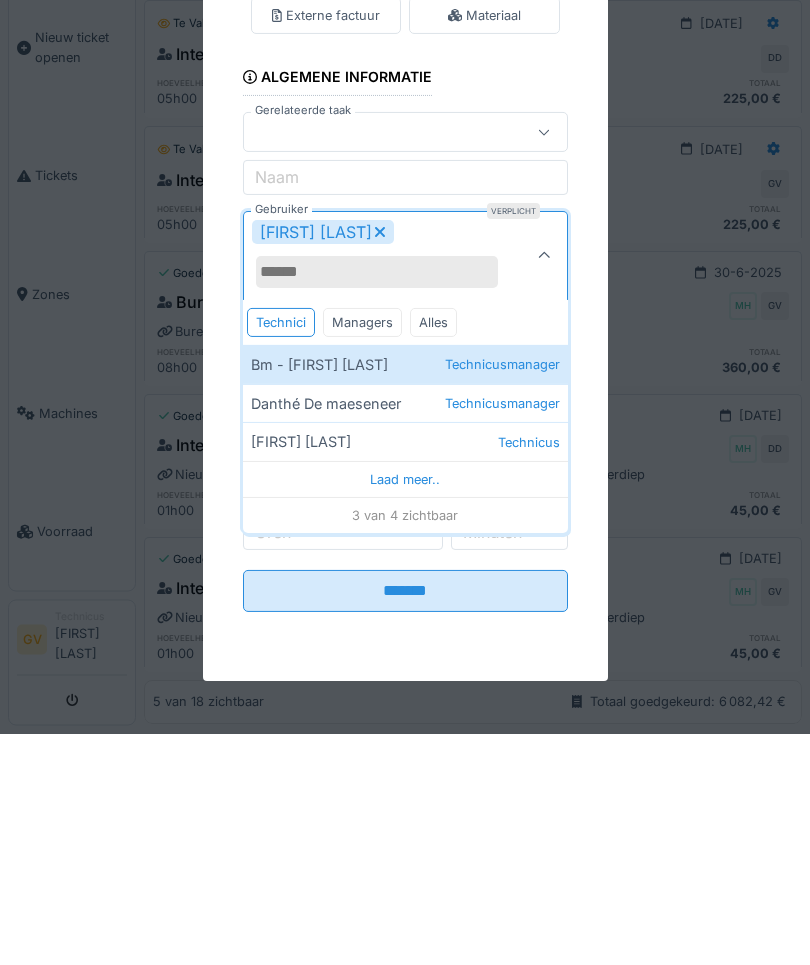 click on "Technicusmanager" at bounding box center [502, 634] 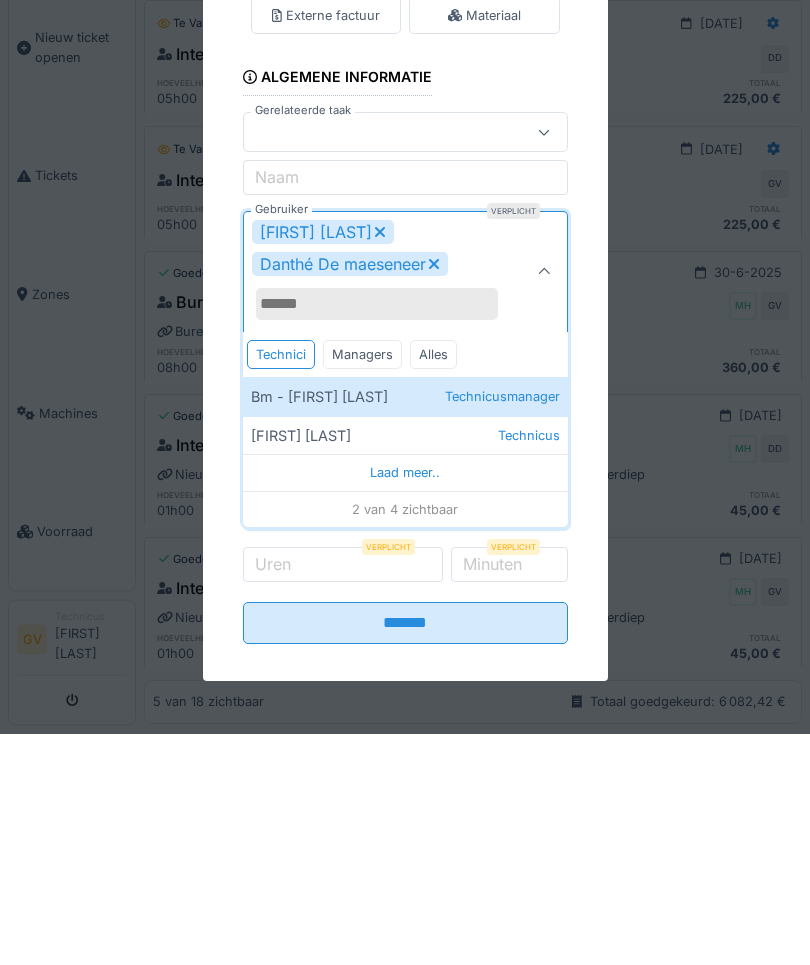 scroll, scrollTop: 90, scrollLeft: 0, axis: vertical 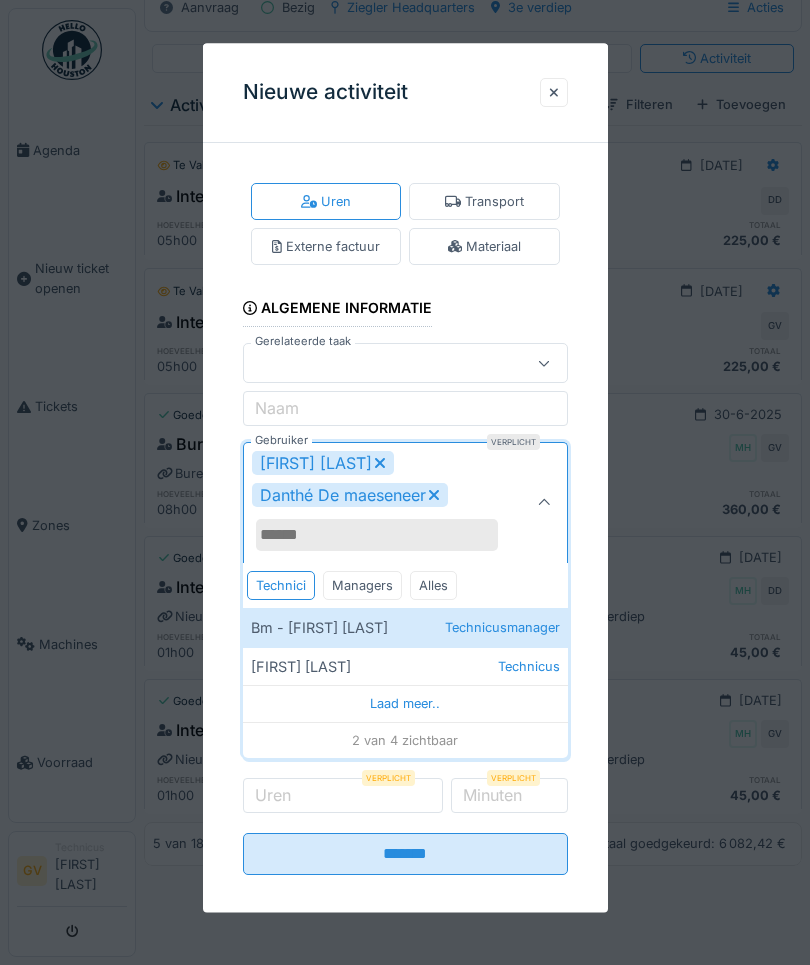 click at bounding box center (544, 503) 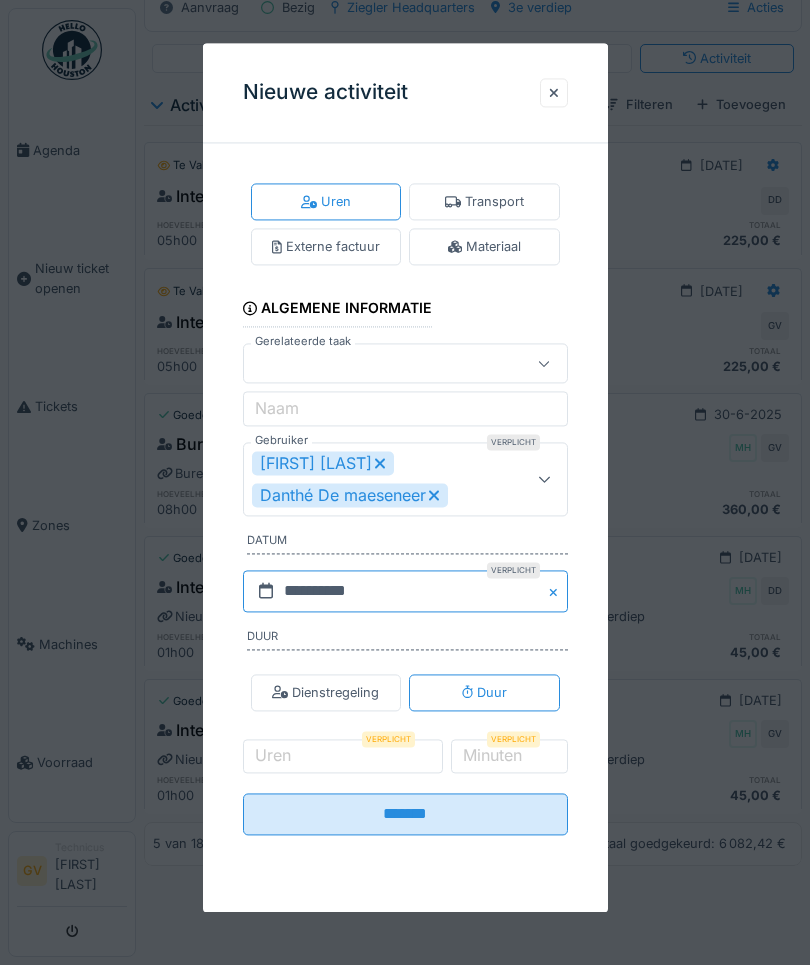 click on "**********" at bounding box center (405, 591) 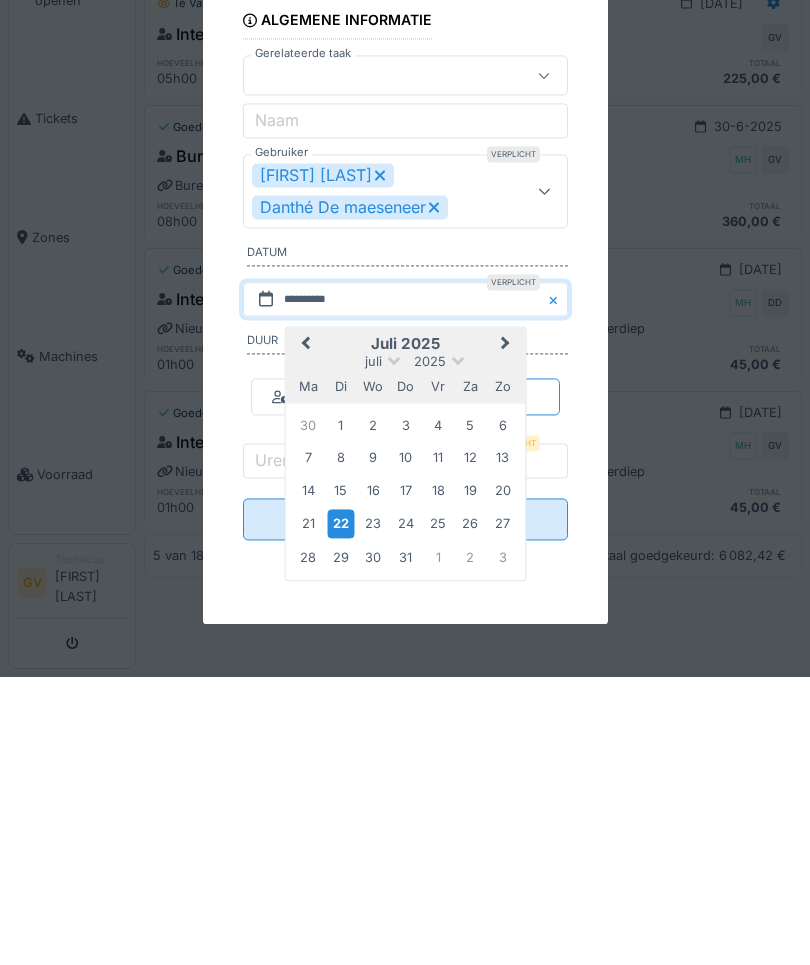click on "Previous Month" at bounding box center (303, 634) 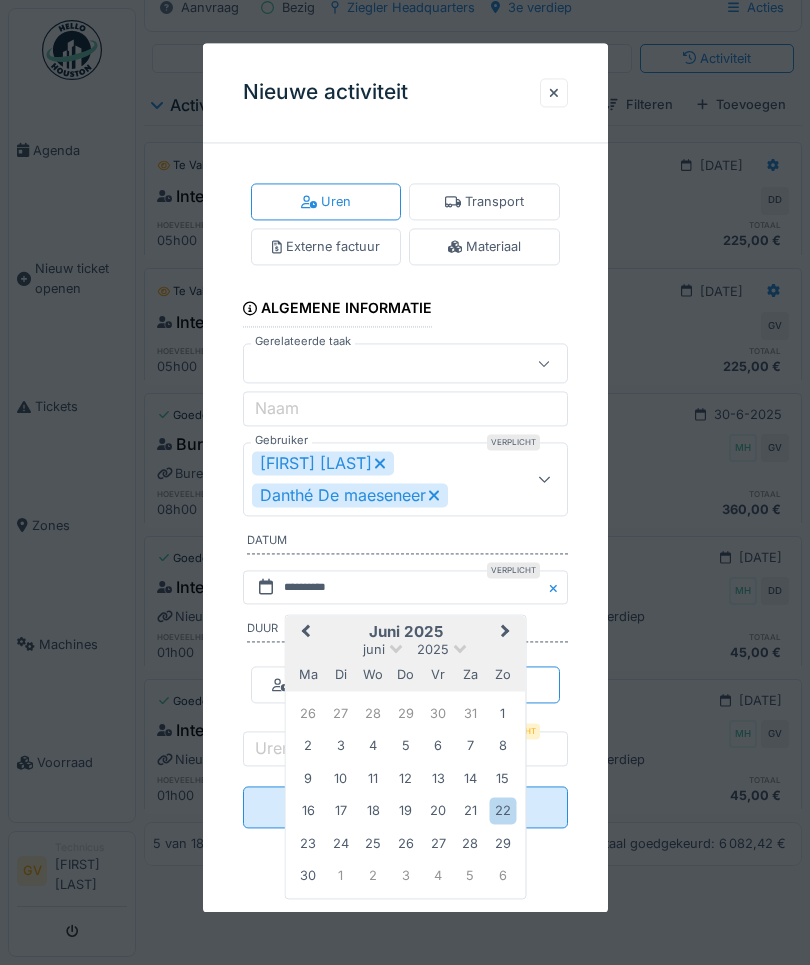 click on "25" at bounding box center [372, 843] 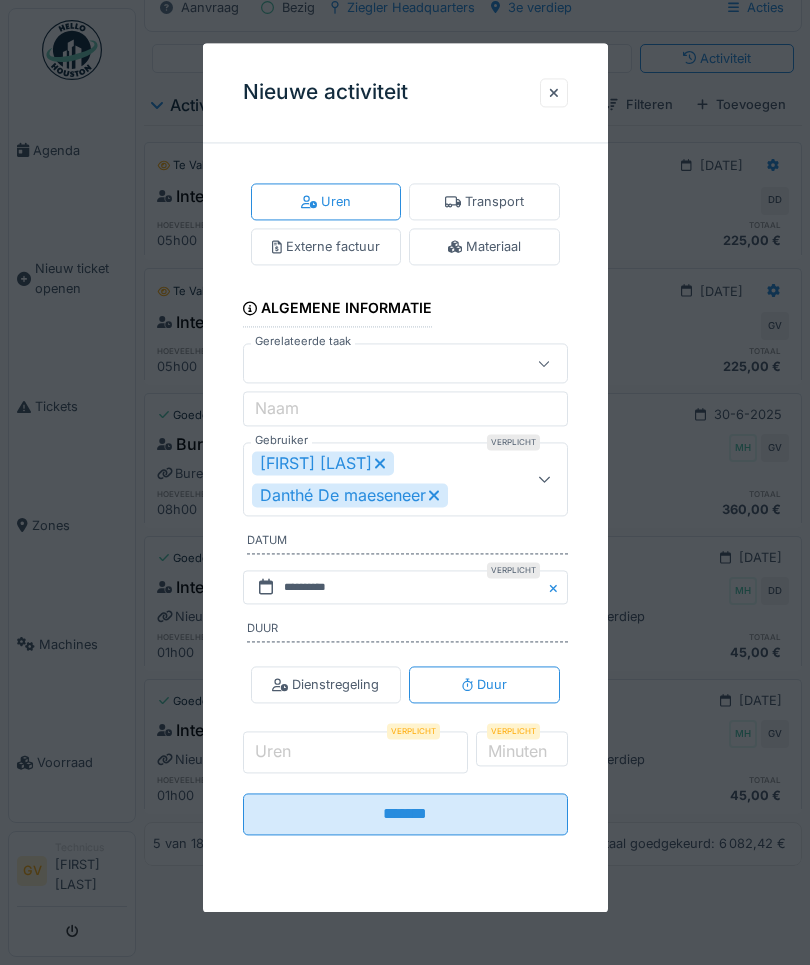 click on "Uren" at bounding box center (356, 753) 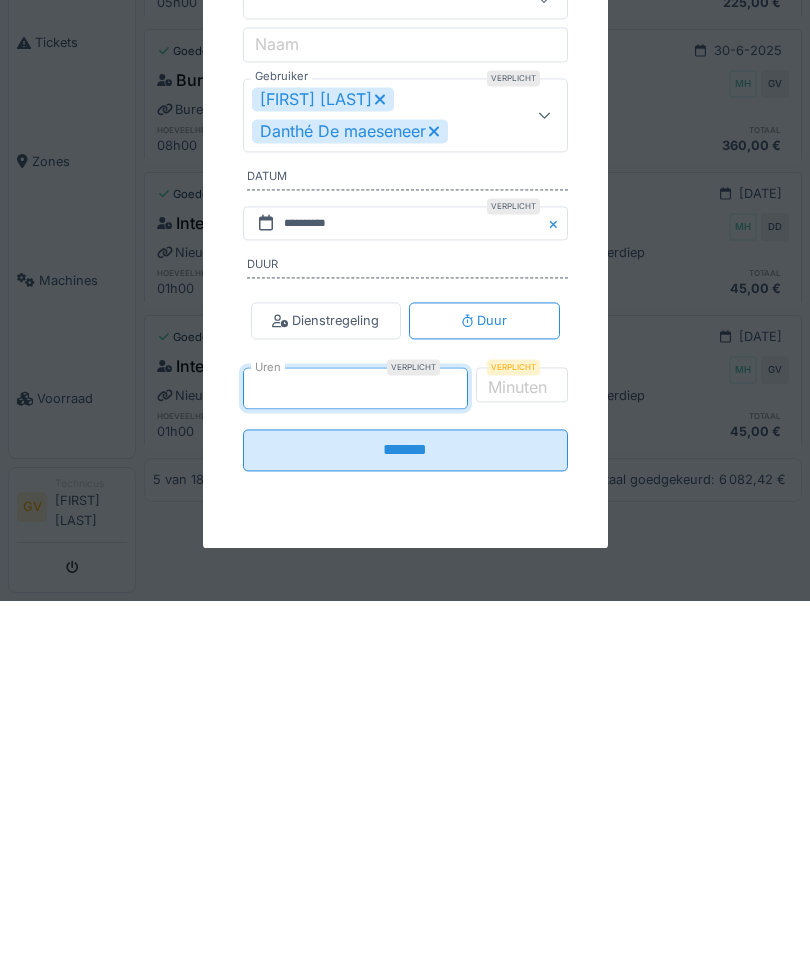 type on "*" 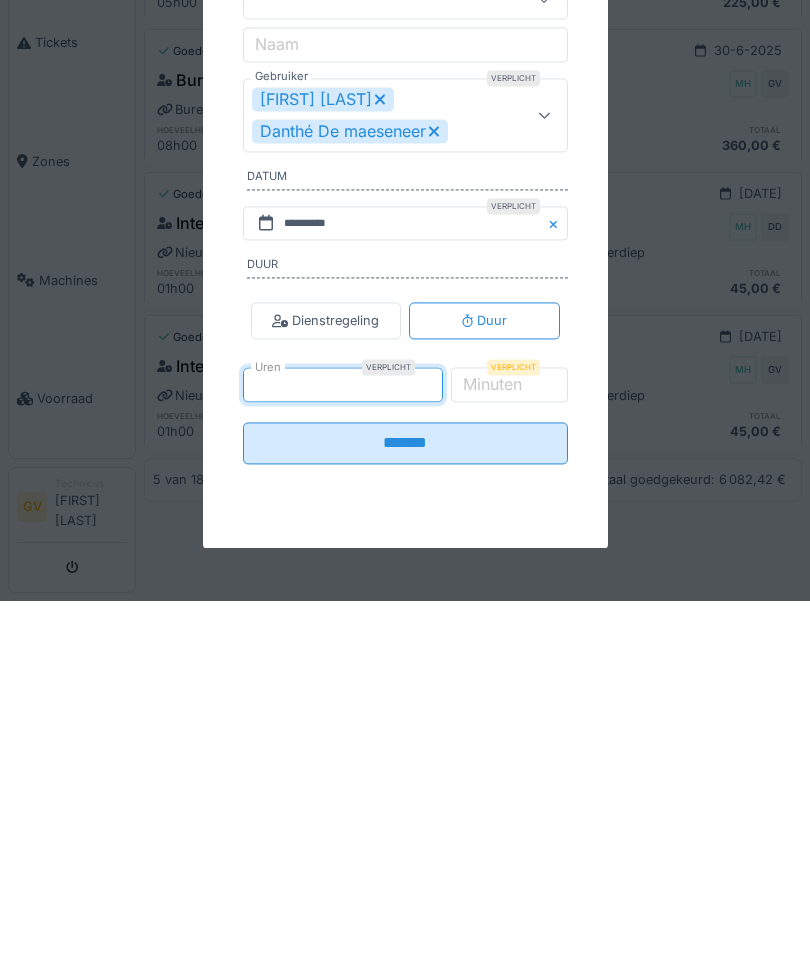 click on "*******" at bounding box center (405, 807) 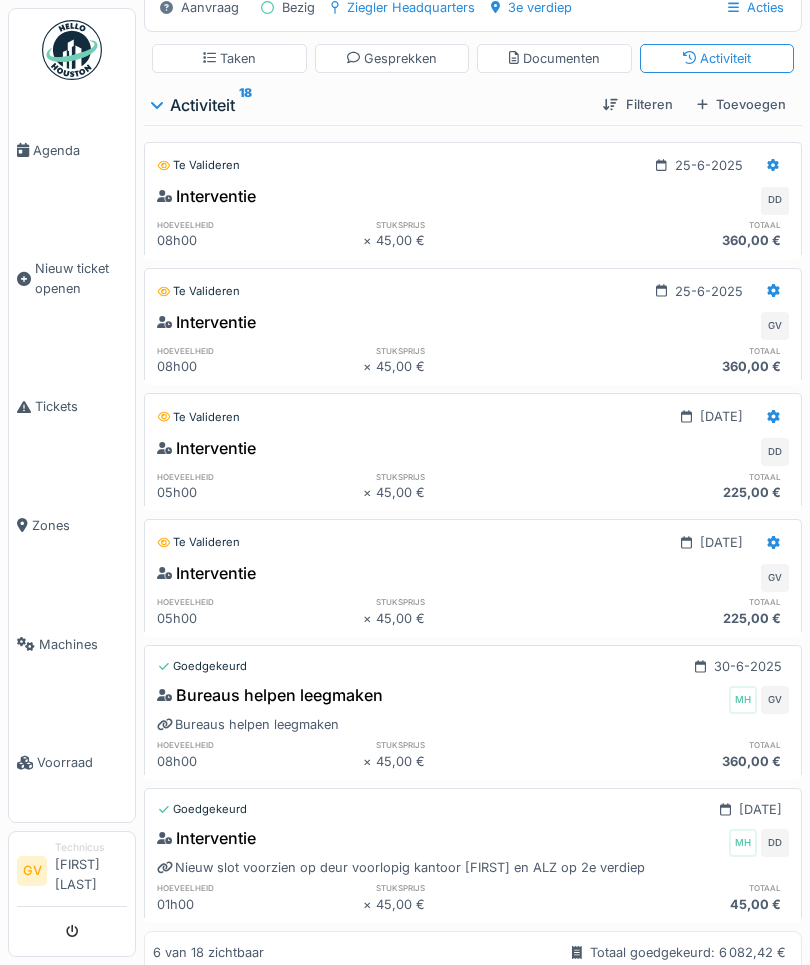 click at bounding box center (23, 150) 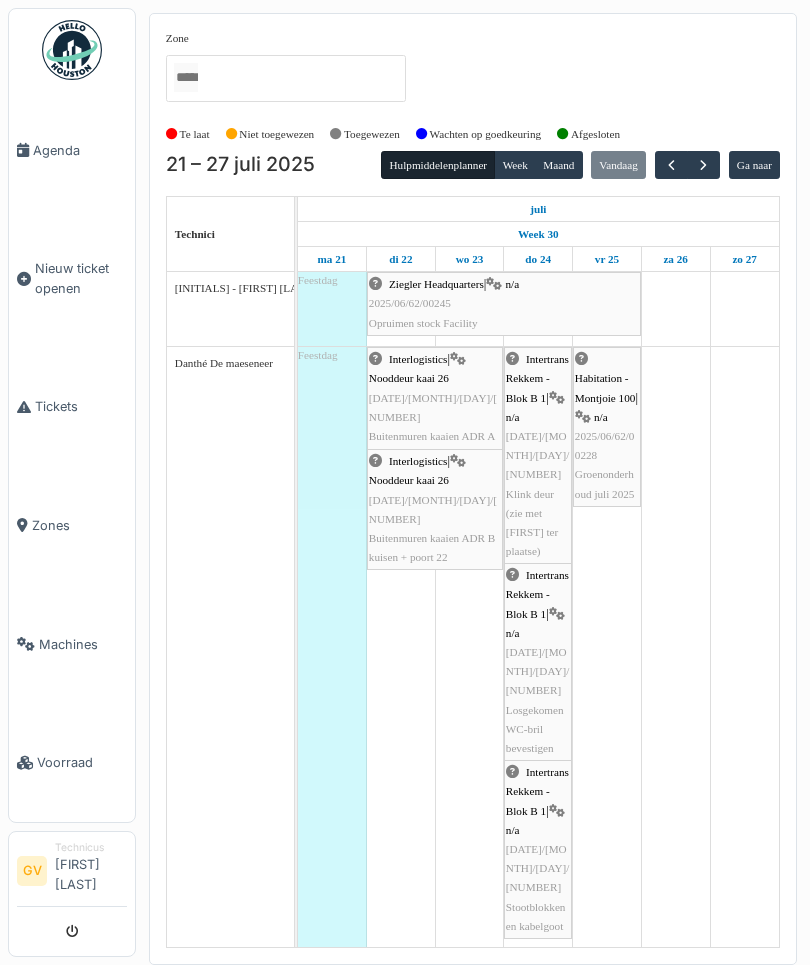 scroll, scrollTop: 0, scrollLeft: 0, axis: both 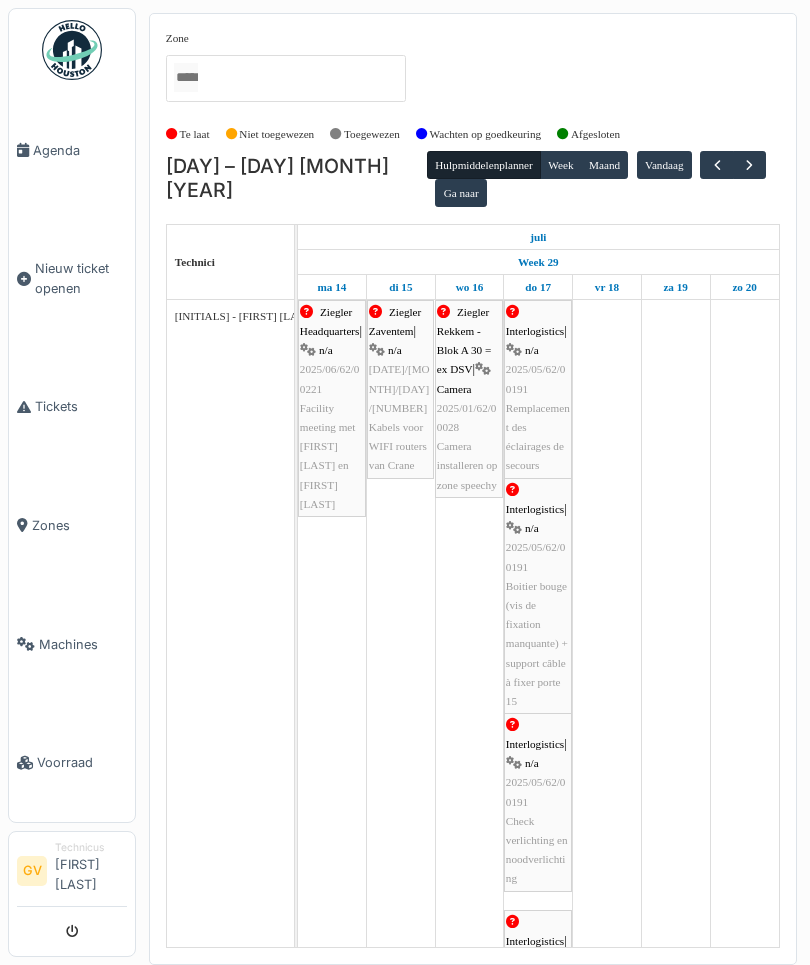 click at bounding box center [717, 165] 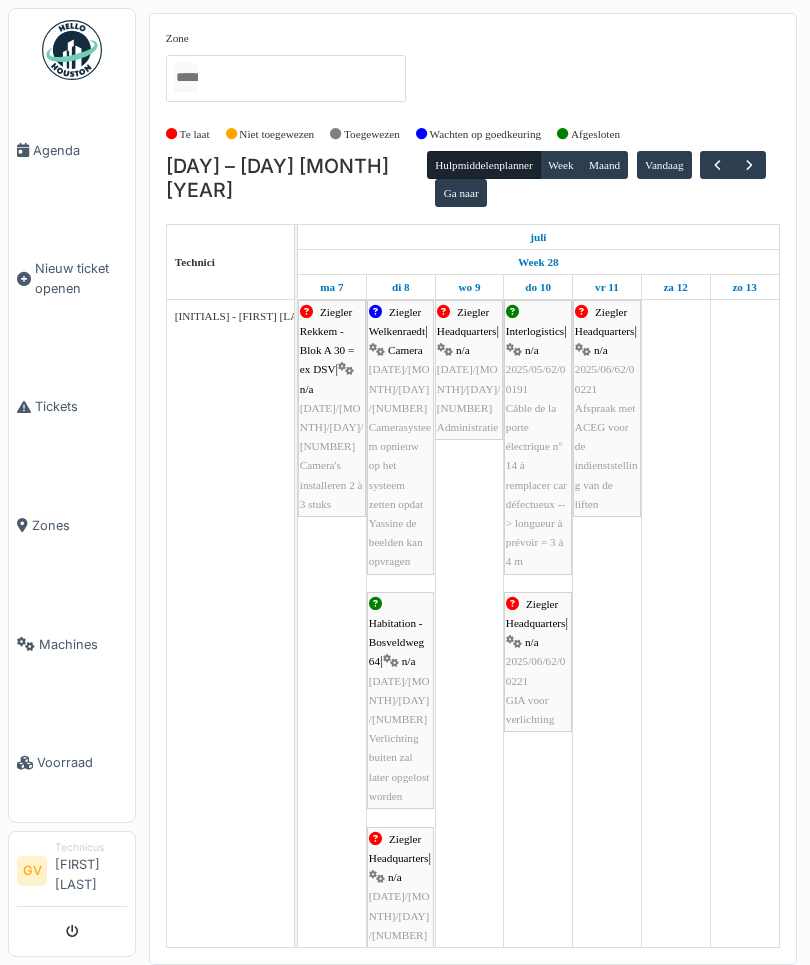scroll, scrollTop: 30, scrollLeft: 0, axis: vertical 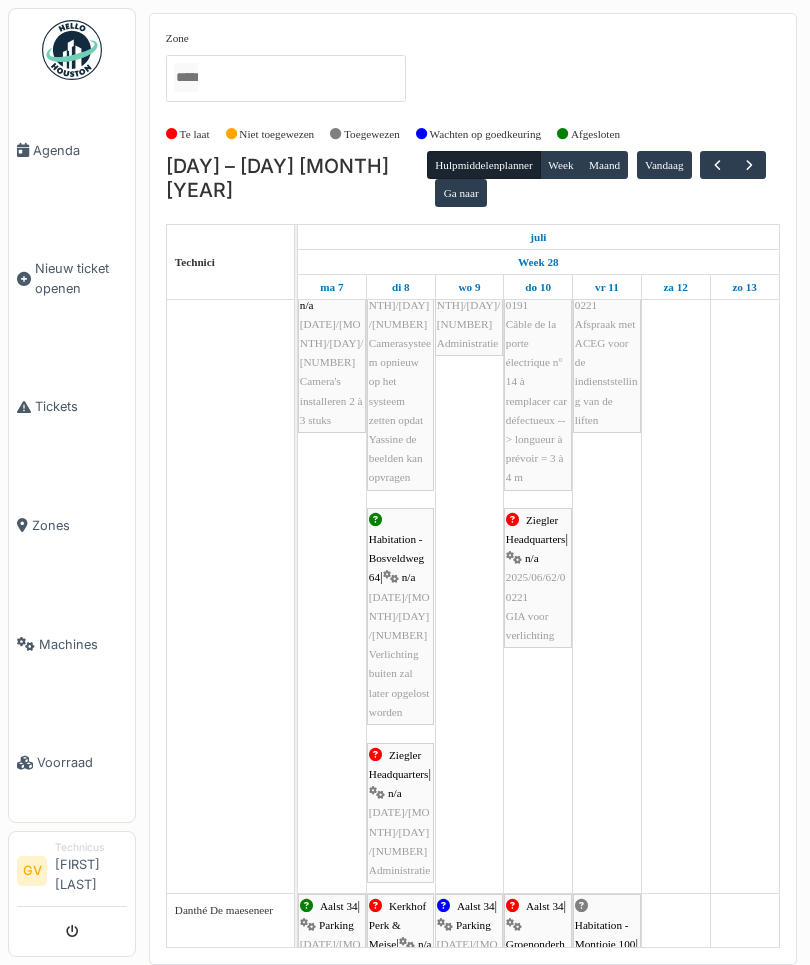 click at bounding box center (717, 165) 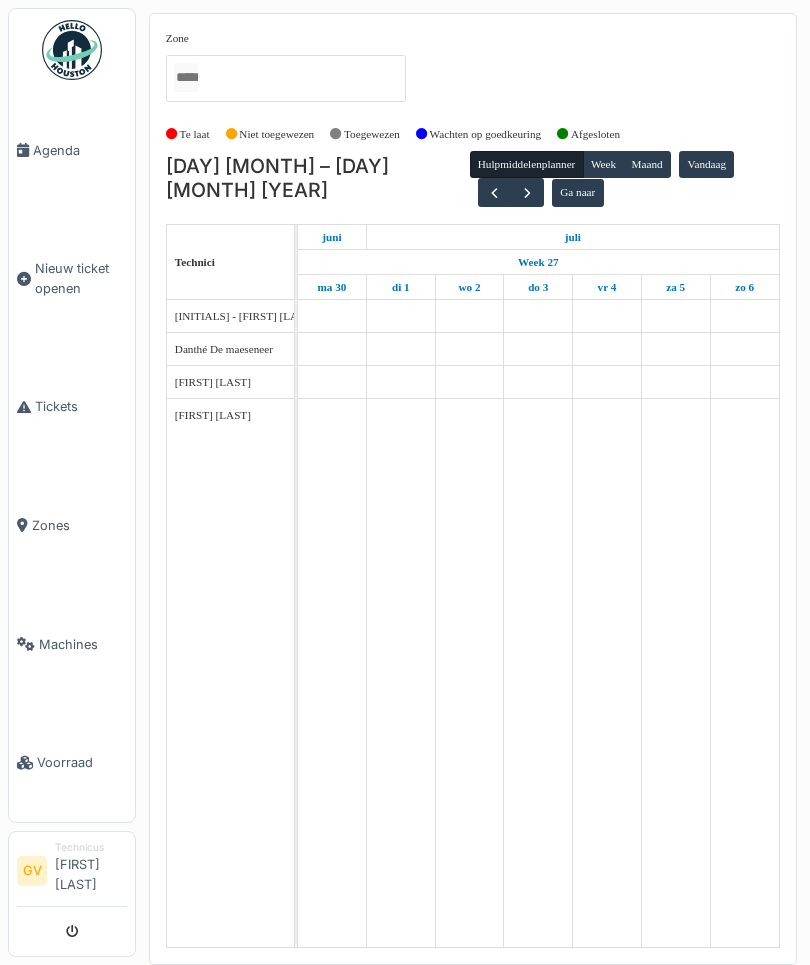 scroll, scrollTop: 0, scrollLeft: 0, axis: both 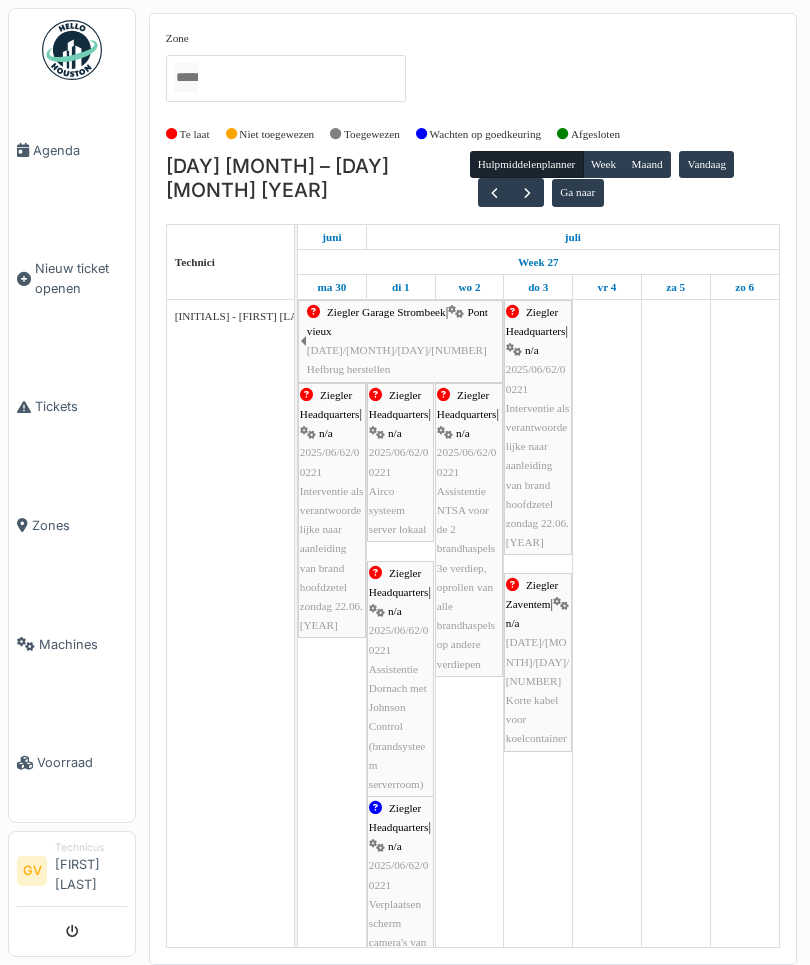 click at bounding box center [494, 193] 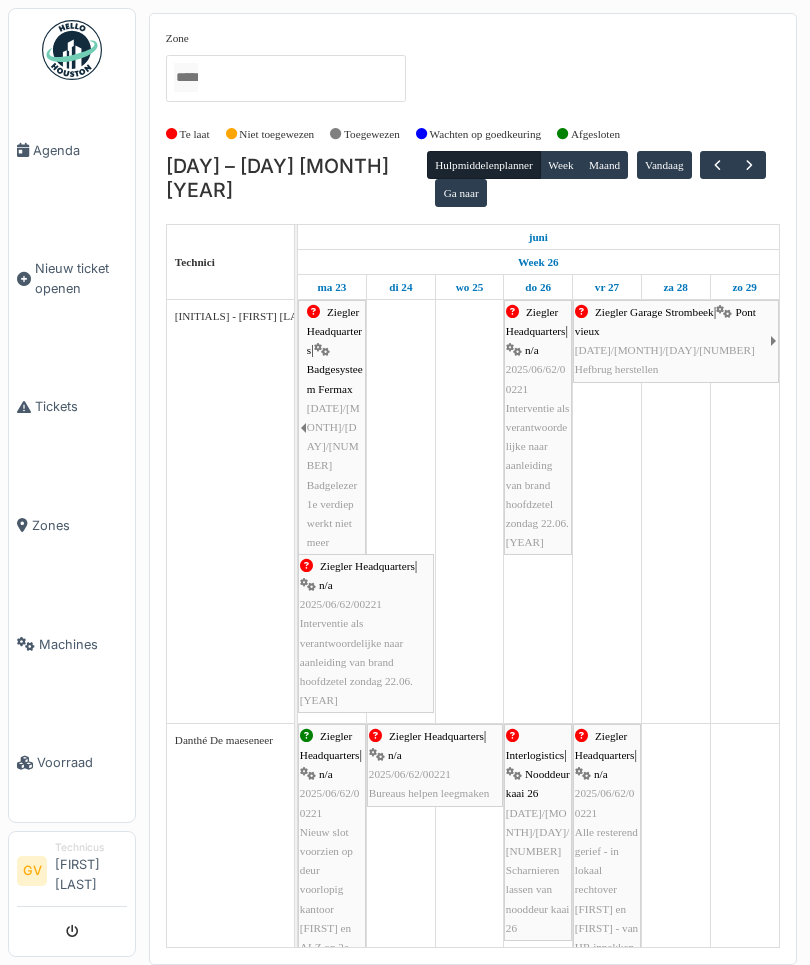 scroll, scrollTop: 177, scrollLeft: 0, axis: vertical 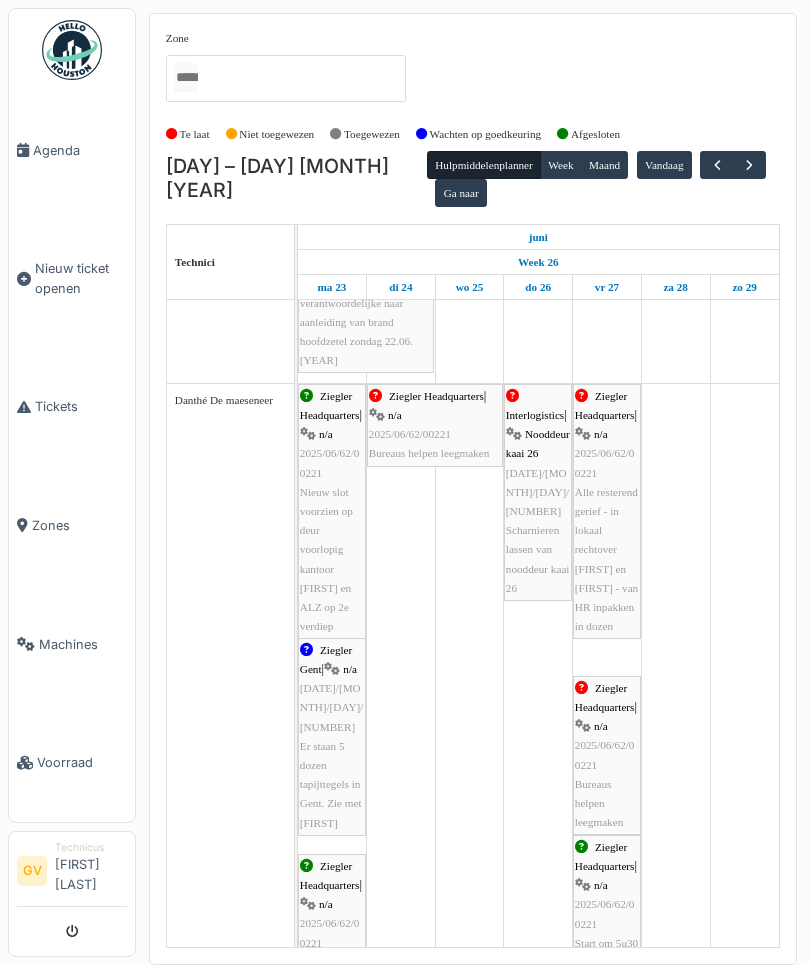 click at bounding box center [717, 165] 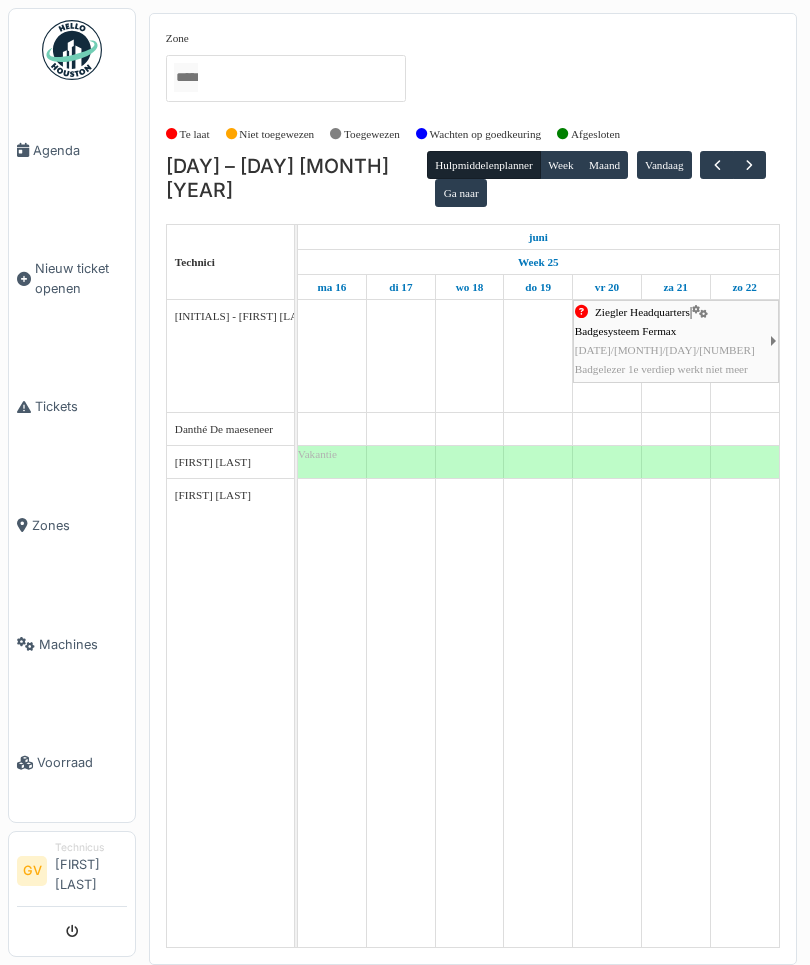 scroll, scrollTop: 0, scrollLeft: 0, axis: both 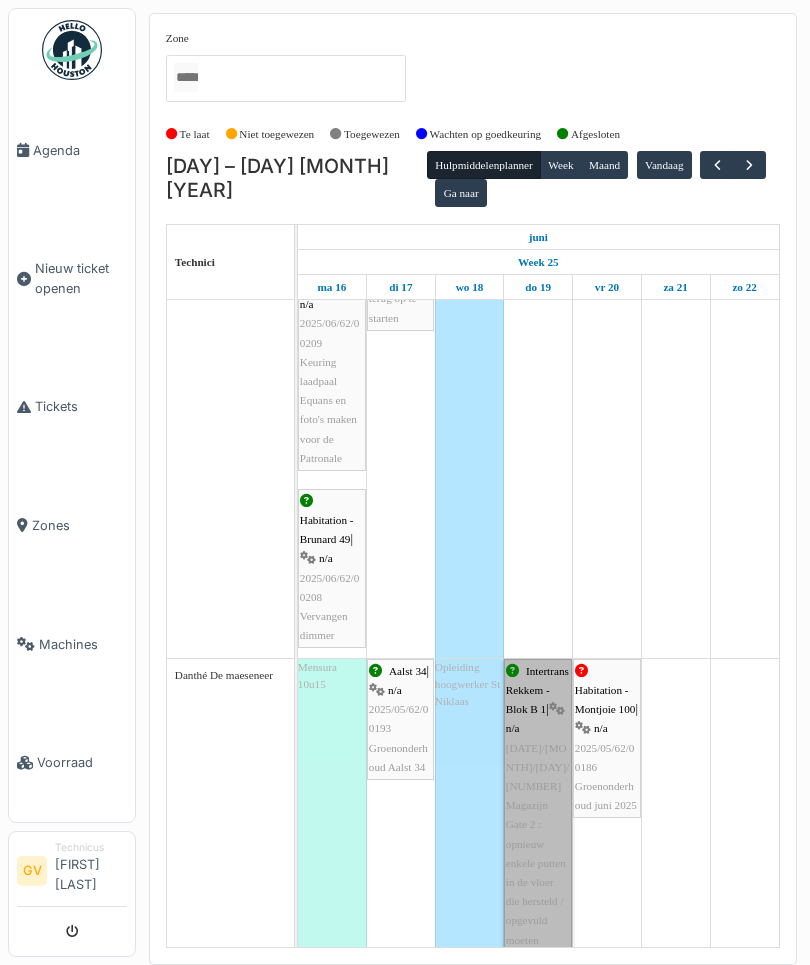 click on "Intertrans Rekkem - Blok B 1
|     n/a
[DATE]/[MONTH]/[DAY]/[NUMBER]
Magazijn Gate 2 : opnieuw enkele putten in de vloer die hersteld / opgevuld moeten worden" at bounding box center (538, 815) 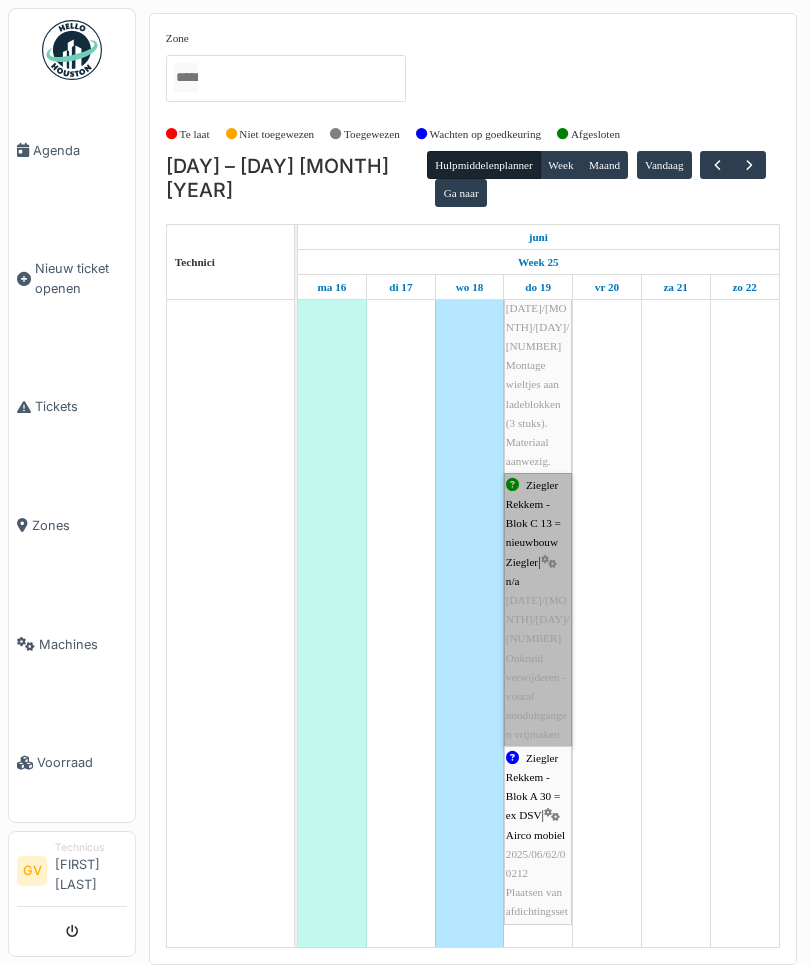 click on "Ziegler Rekkem - Blok C 13 = nieuwbouw Ziegler
|     n/a
[DATE]/[MONTH]/[DAY]/[NUMBER]
Onkruid verwijderen - vooral nooduitgangen vrijmaken" at bounding box center (538, 610) 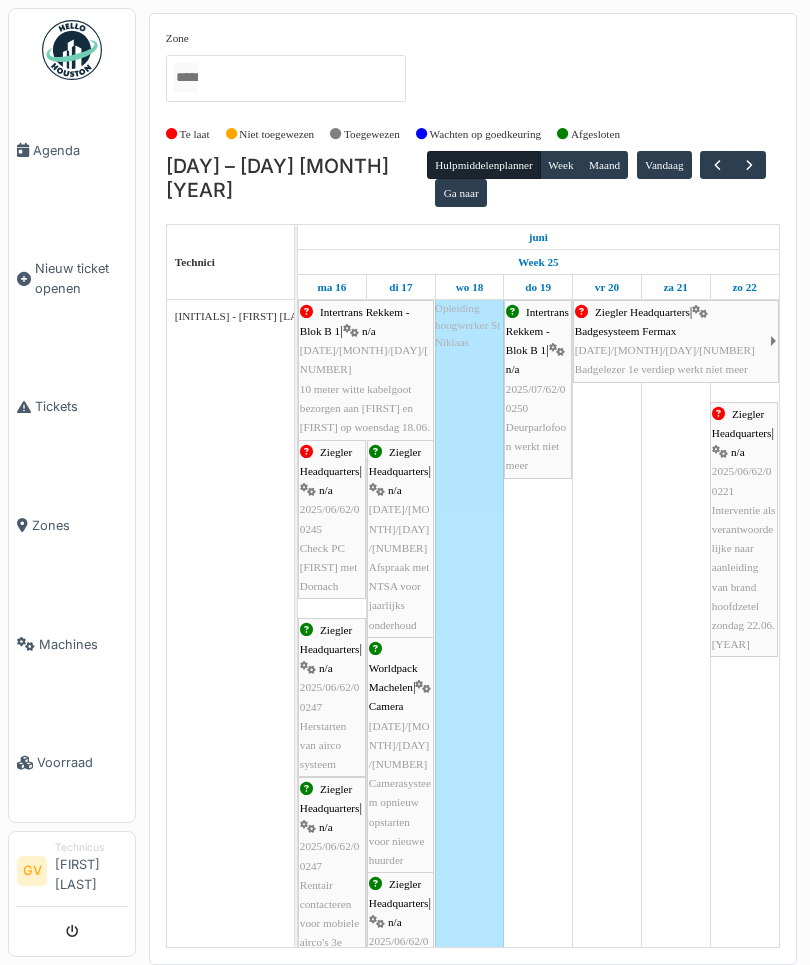 click at bounding box center (749, 165) 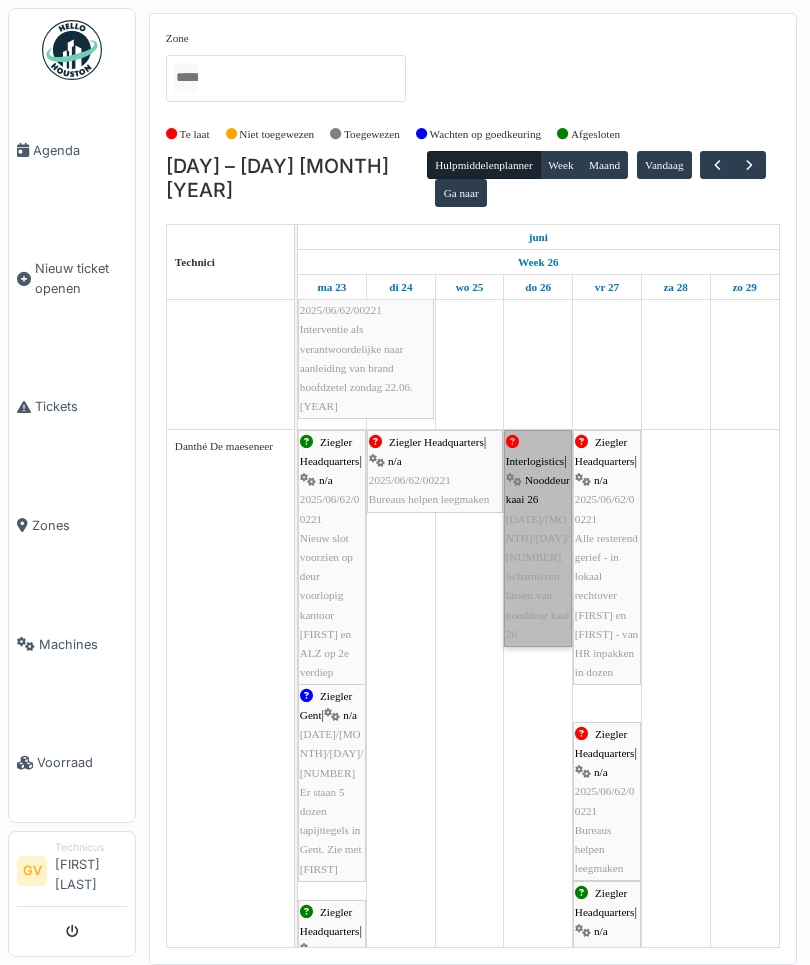 click on "Interlogistics
|     Nooddeur kaai 26
2025/06/62/00211
Scharnieren lassen van nooddeur kaai 26" at bounding box center (538, 538) 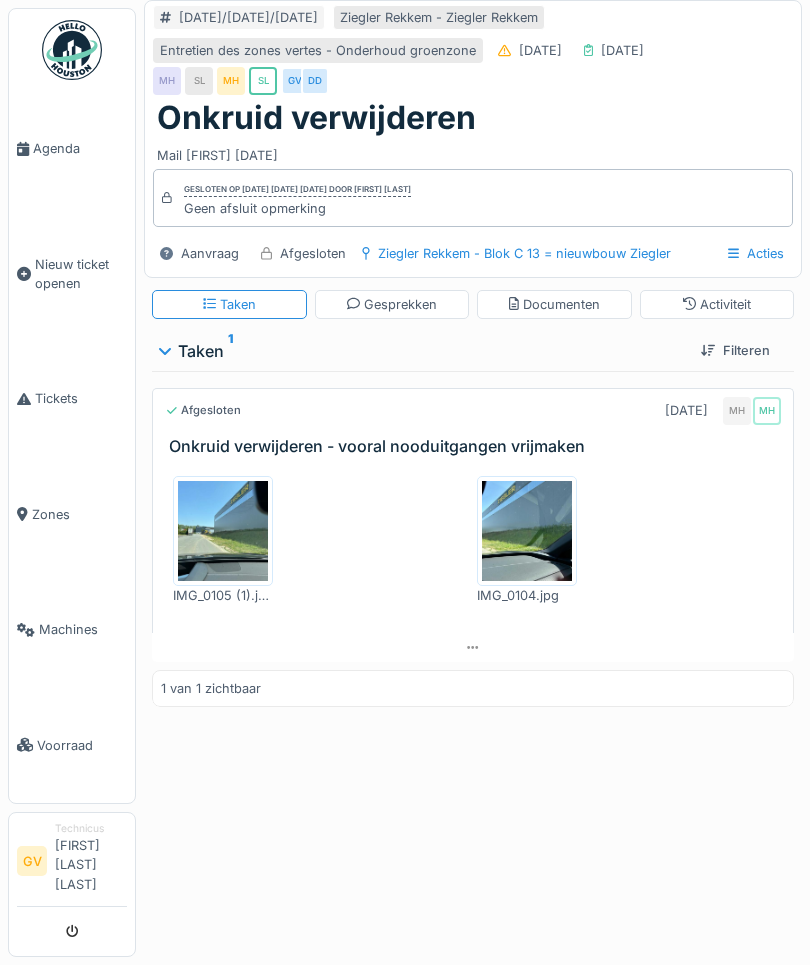 scroll, scrollTop: 0, scrollLeft: 0, axis: both 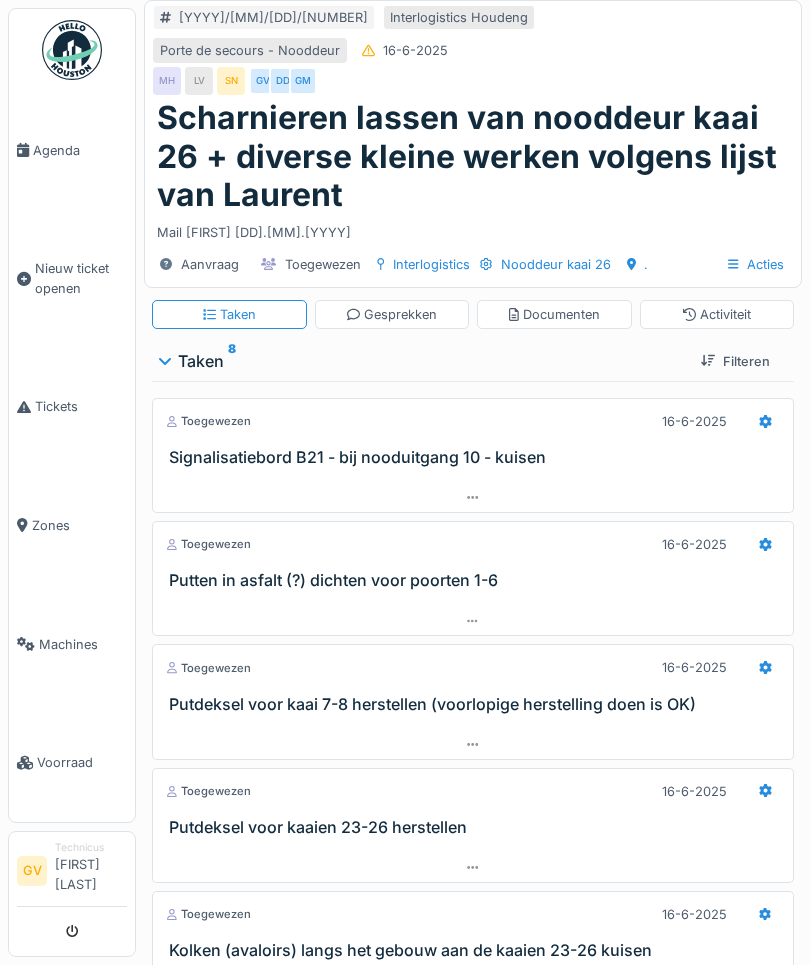 click on "Activiteit" at bounding box center [717, 314] 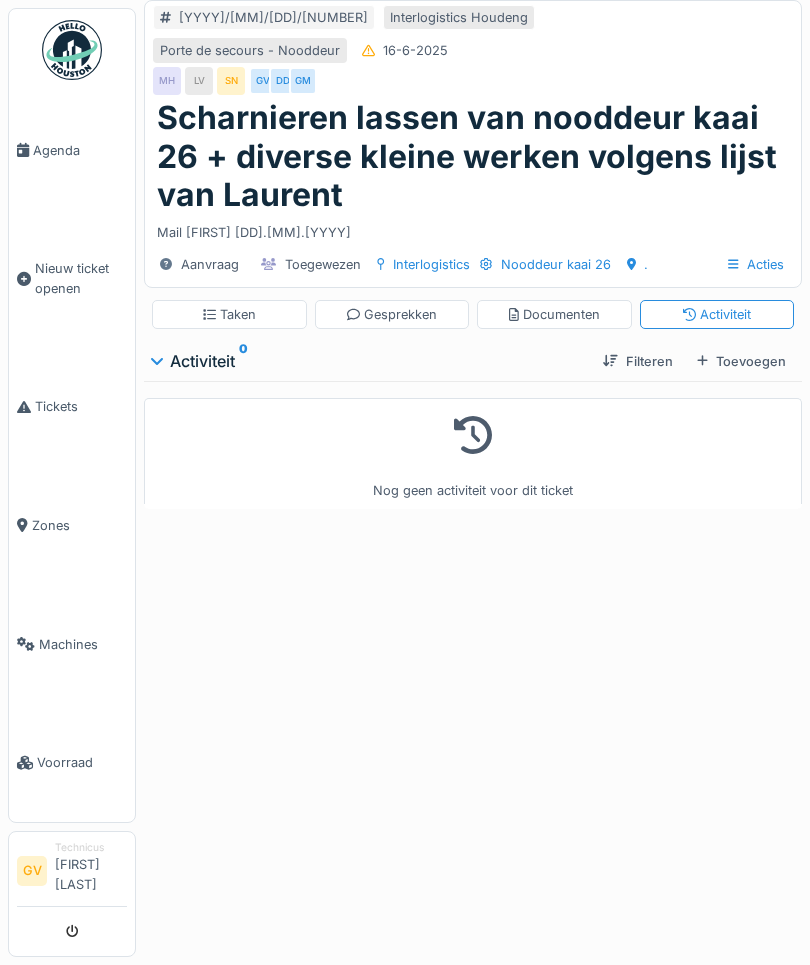 click on "Toevoegen" at bounding box center [741, 361] 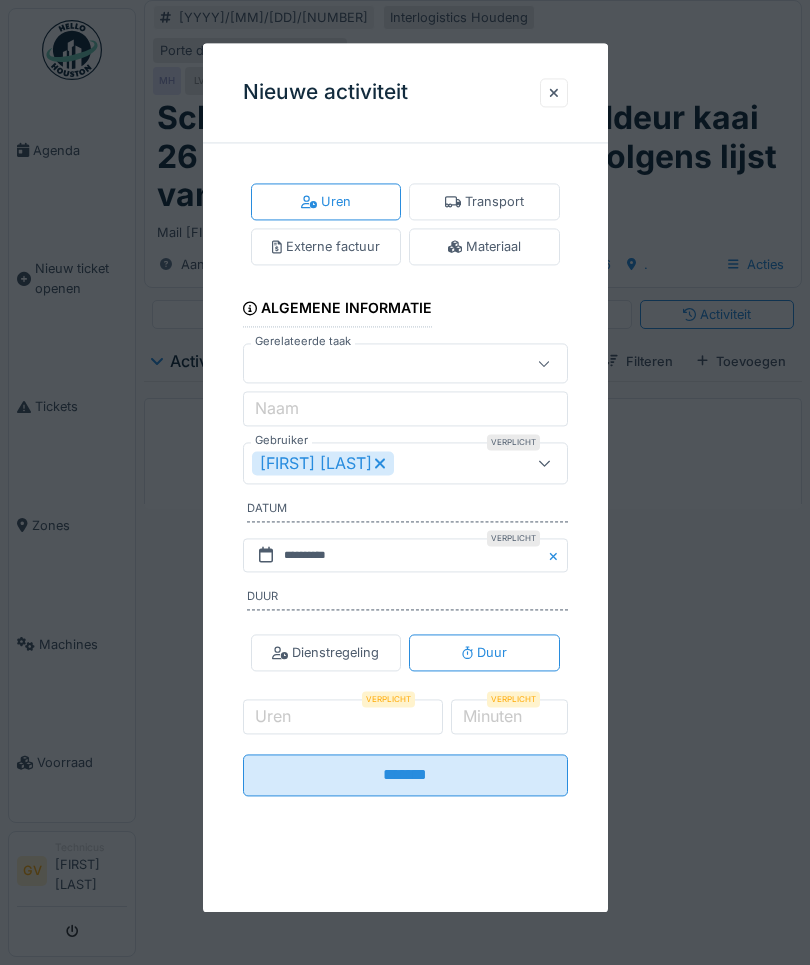 click on "[FIRST] [LAST] [LAST]" at bounding box center [389, 463] 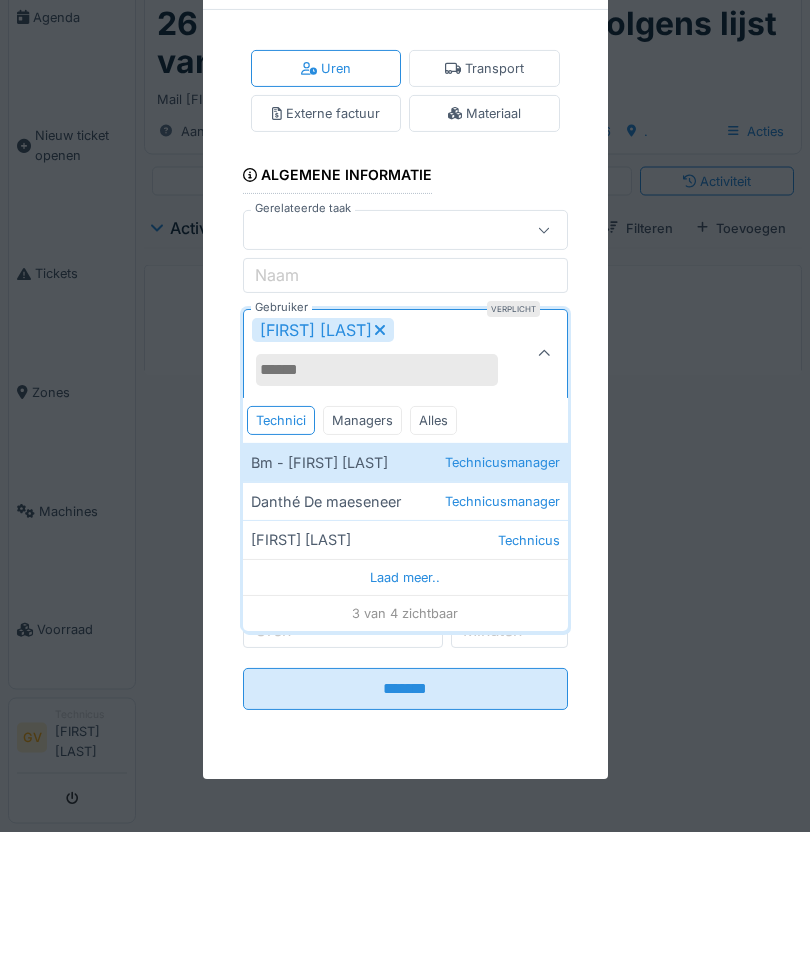 click on "Technicusmanager" at bounding box center (502, 634) 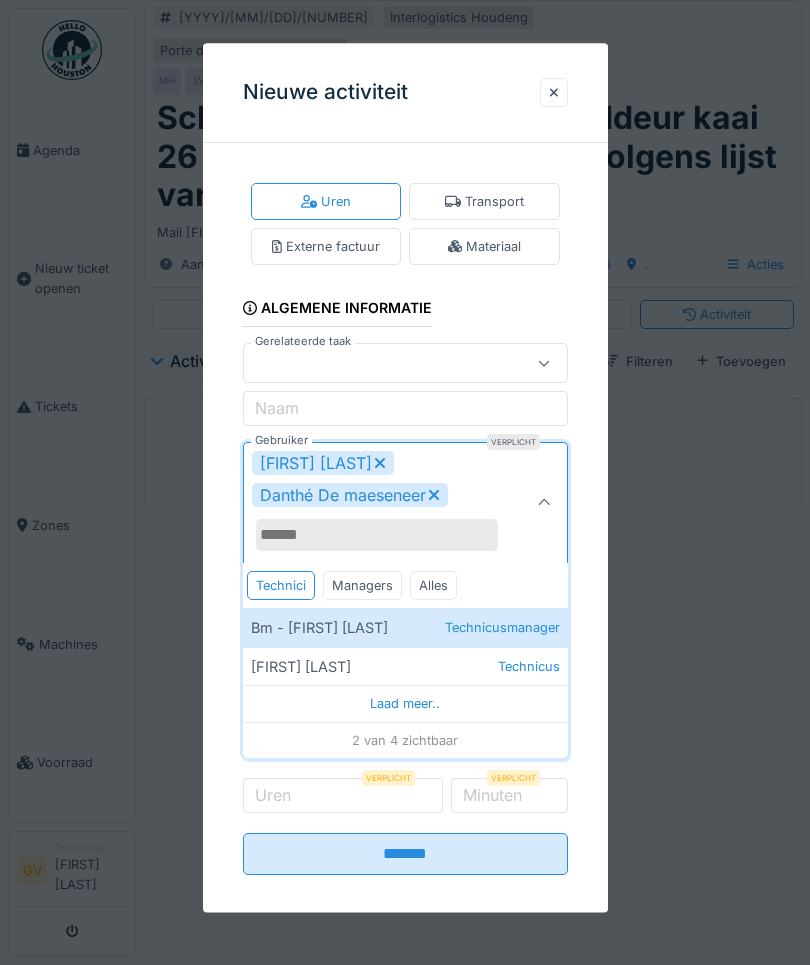 click 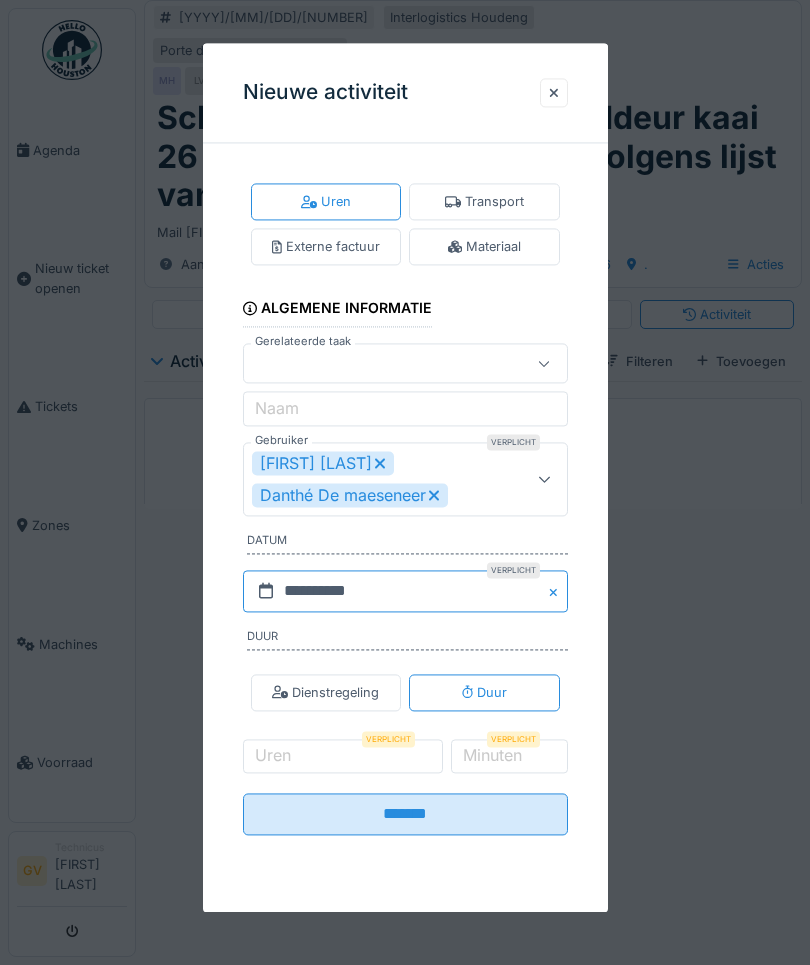 click on "**********" at bounding box center [405, 591] 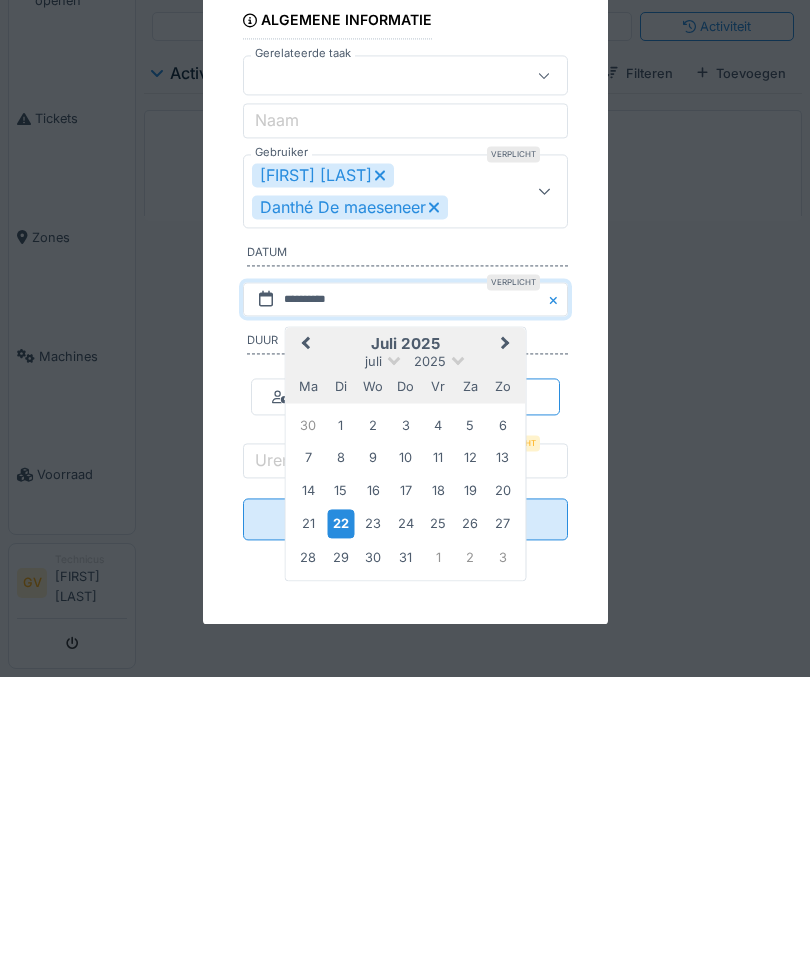 click on "Previous Month" at bounding box center (303, 634) 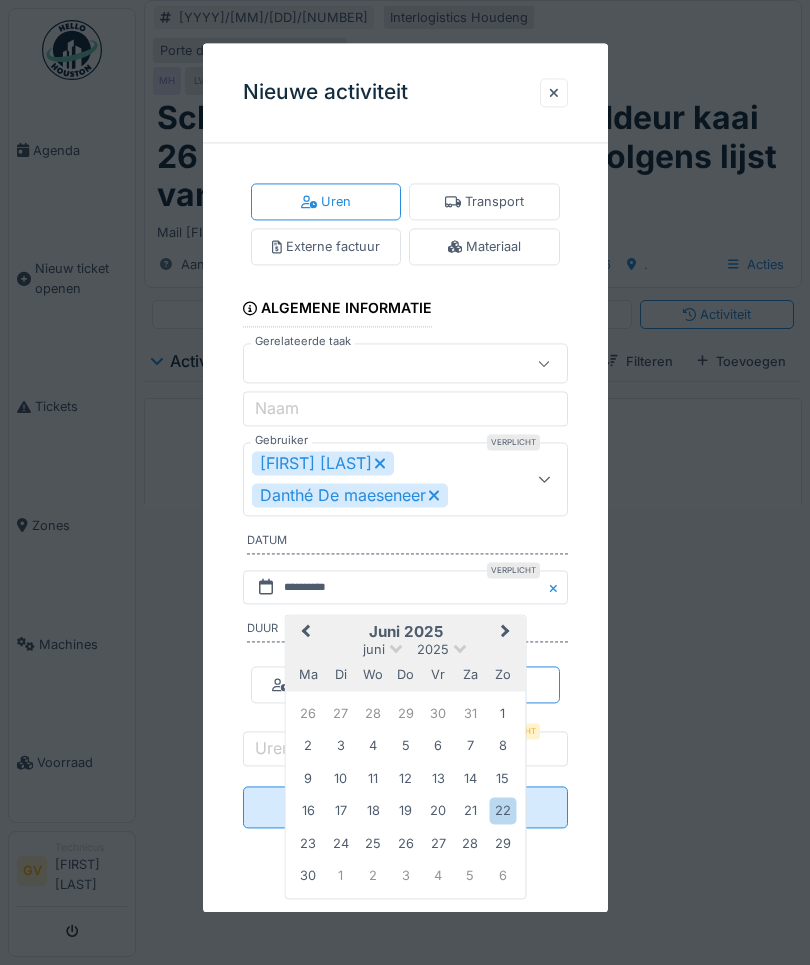 click on "27" at bounding box center (437, 843) 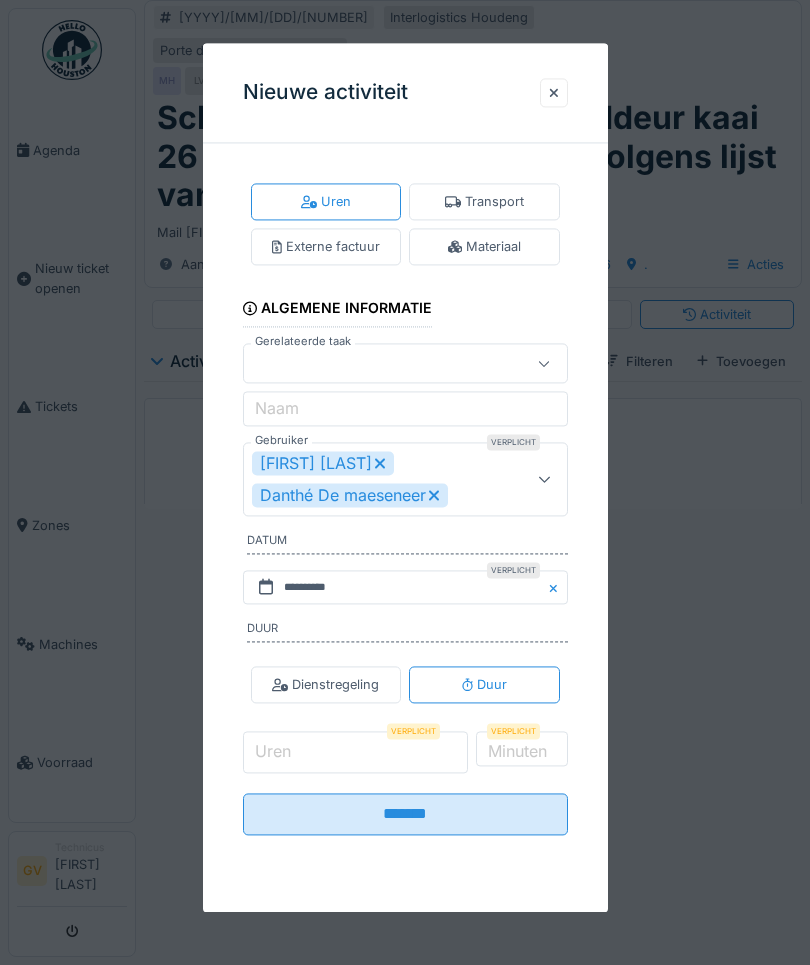 click on "Uren" at bounding box center [356, 753] 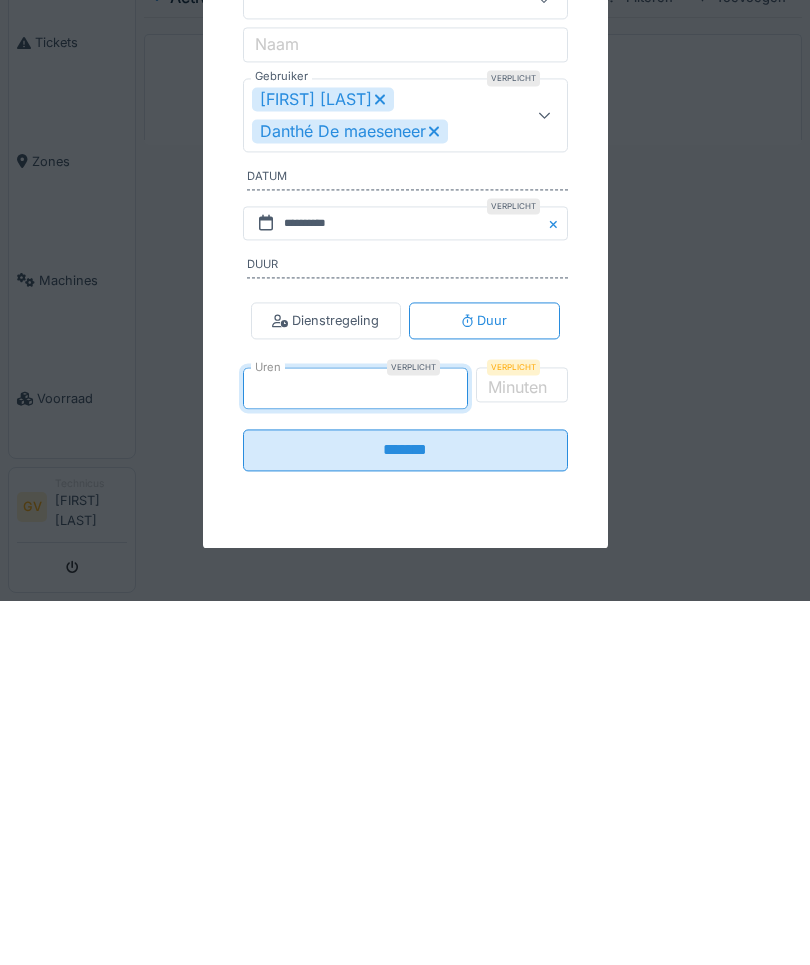 type on "*" 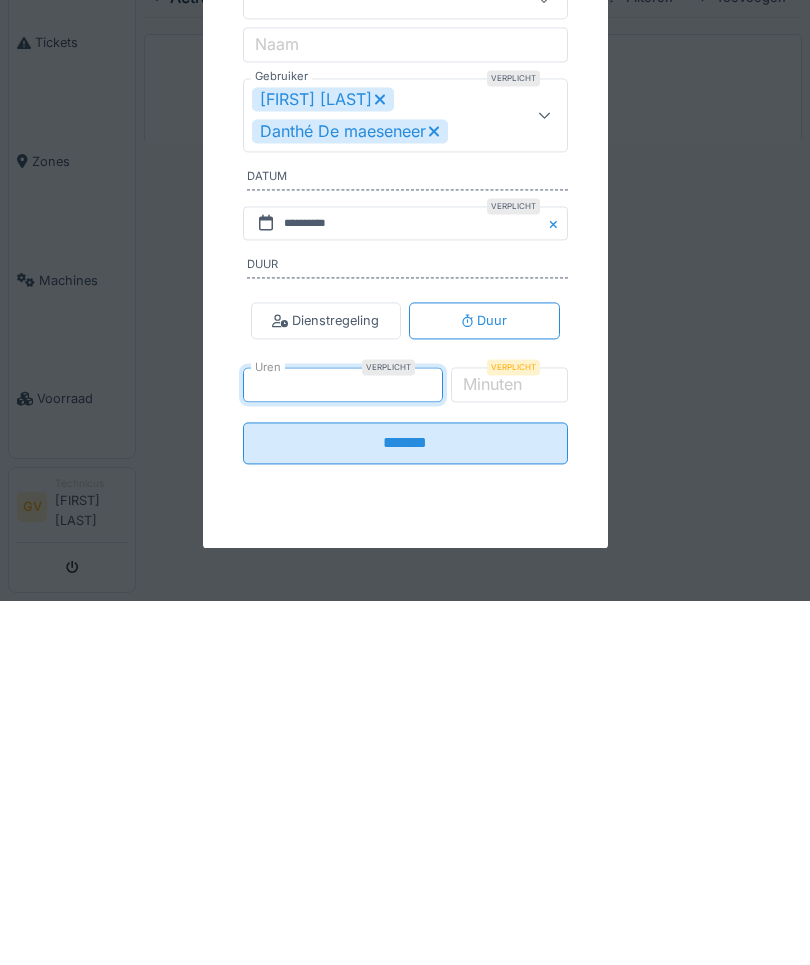 click on "*******" at bounding box center [405, 807] 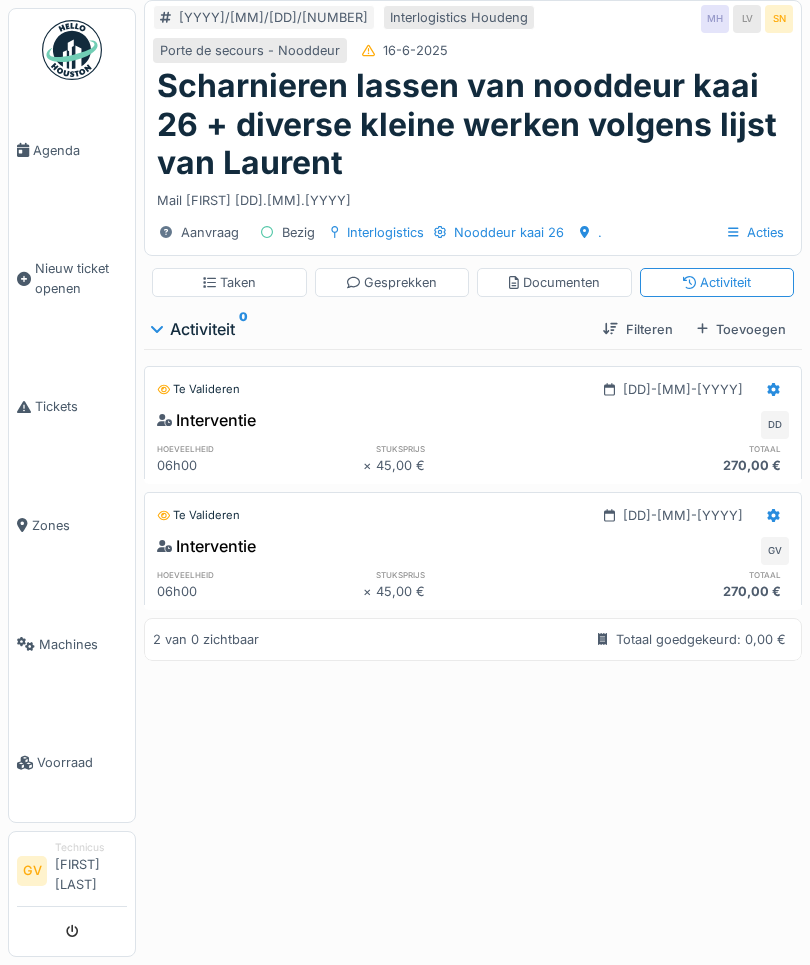 click on "Taken" at bounding box center (229, 282) 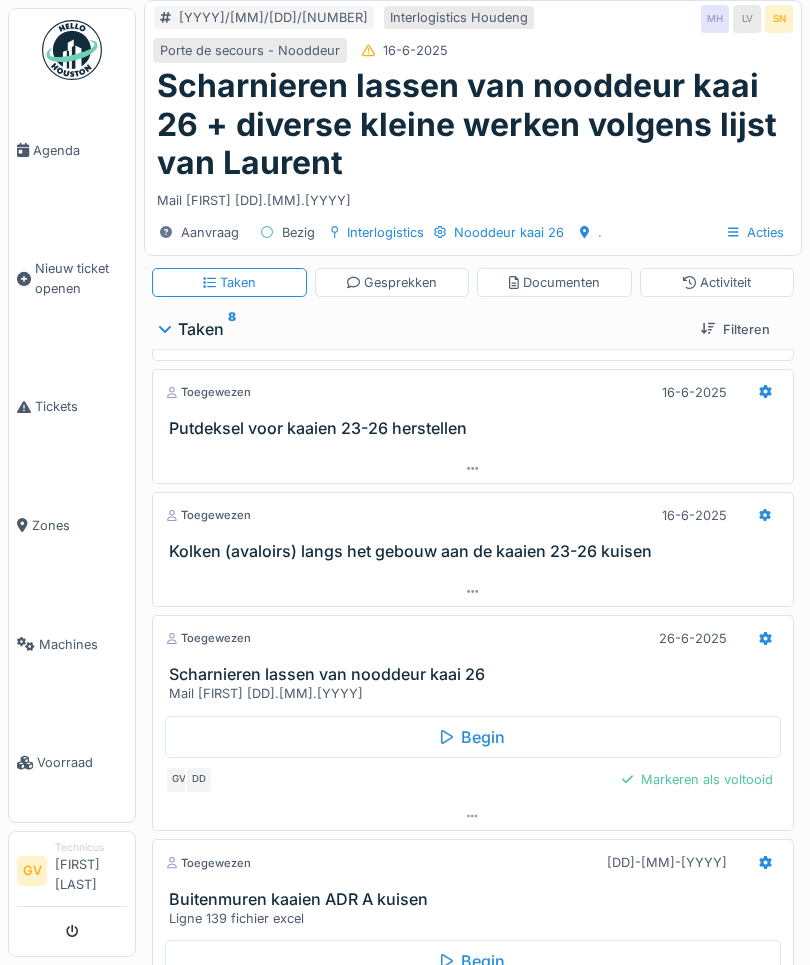 scroll, scrollTop: 366, scrollLeft: 0, axis: vertical 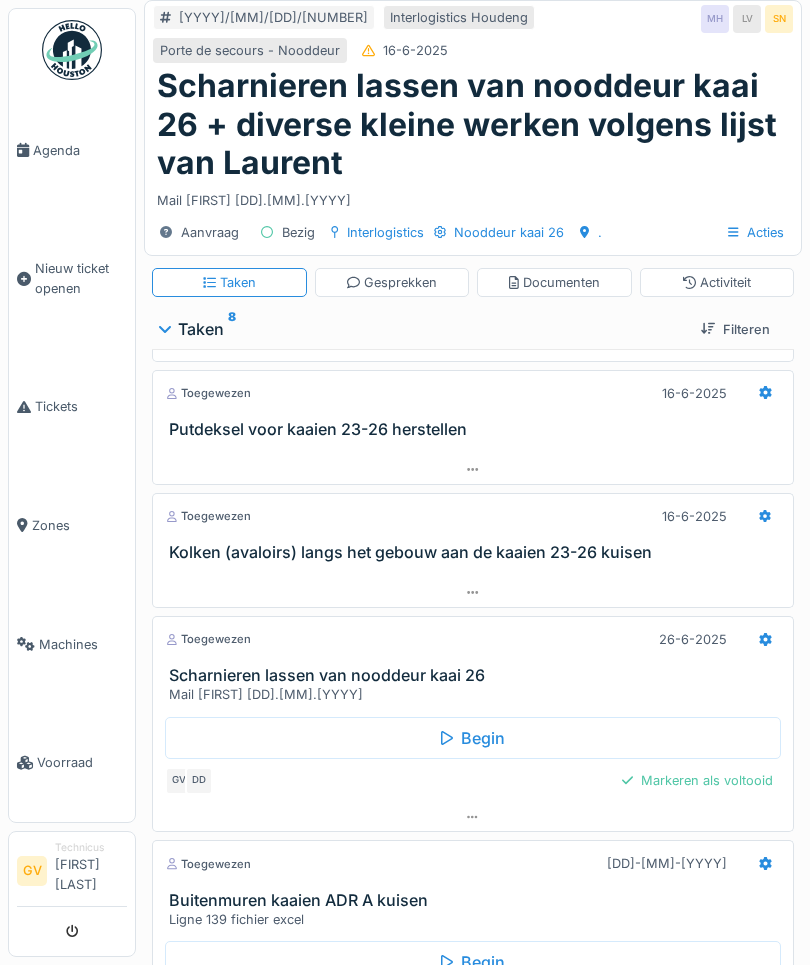 click on "Markeren als voltooid" at bounding box center (697, 780) 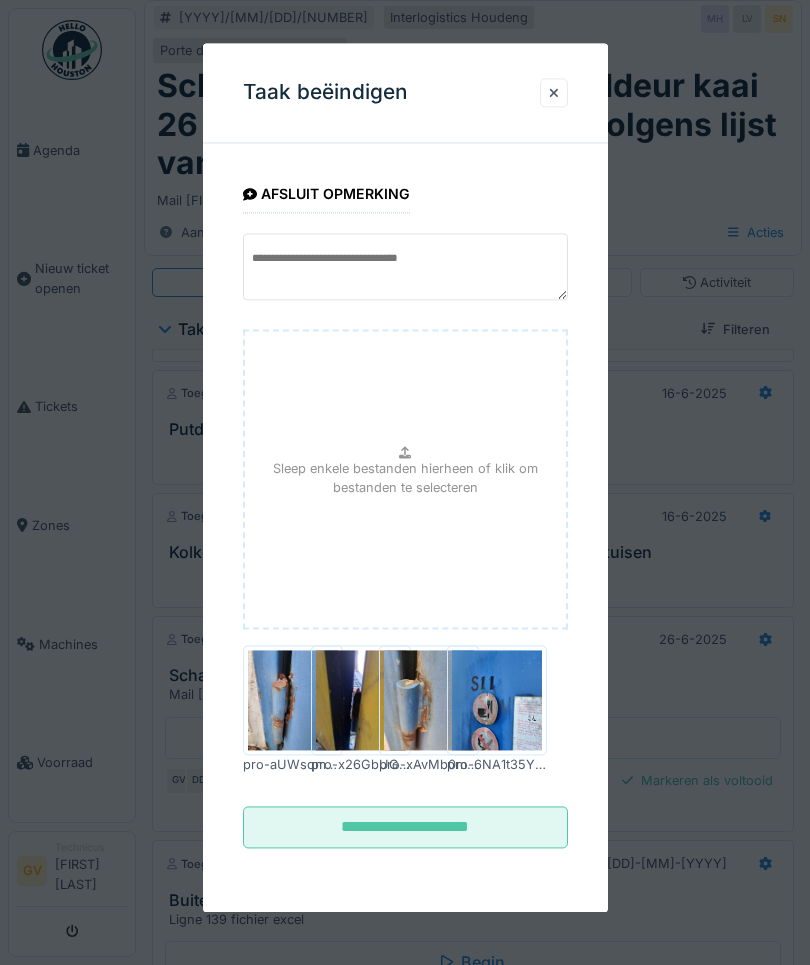 click on "**********" at bounding box center [405, 828] 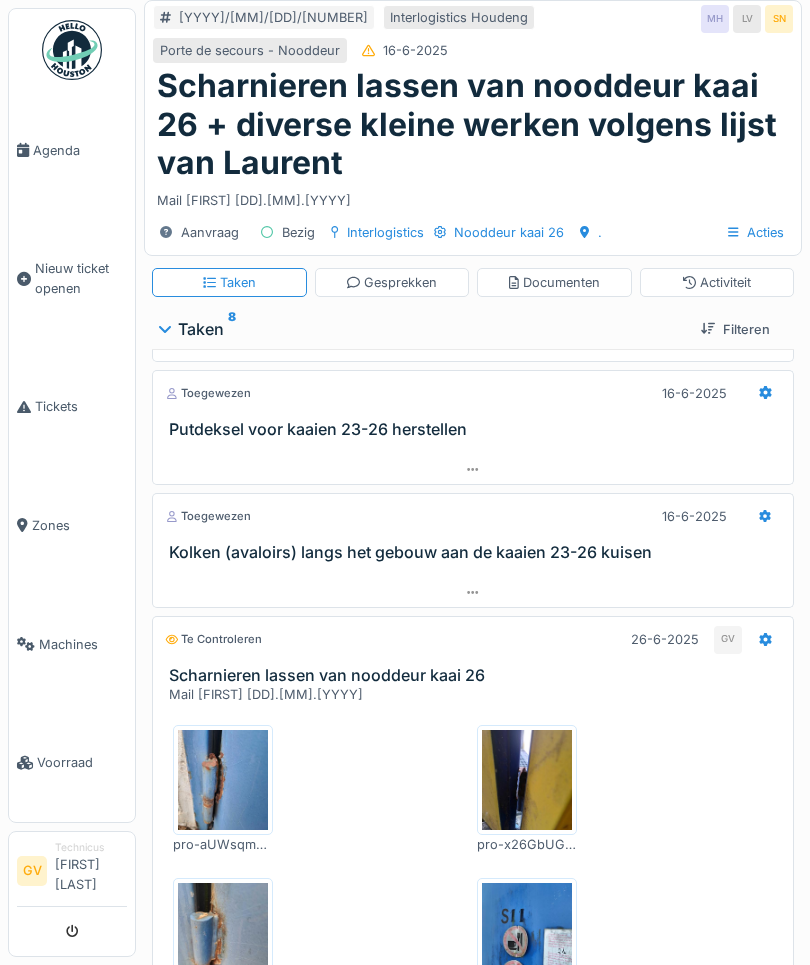 click on "Agenda" at bounding box center [80, 150] 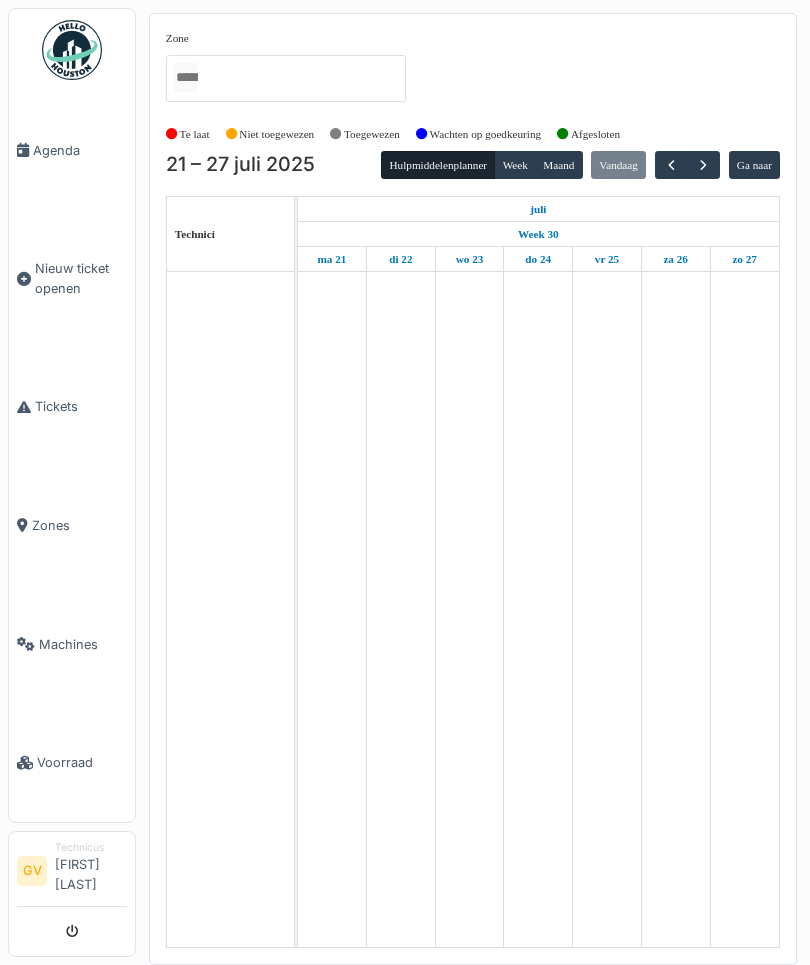 scroll, scrollTop: 0, scrollLeft: 0, axis: both 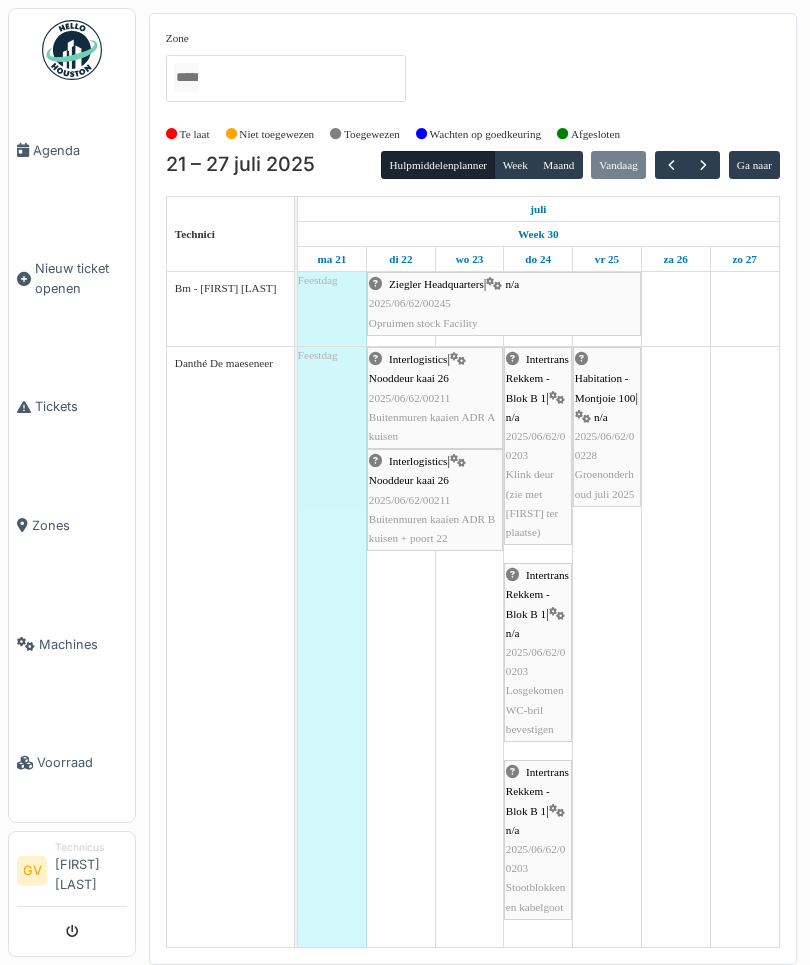 click at bounding box center (671, 165) 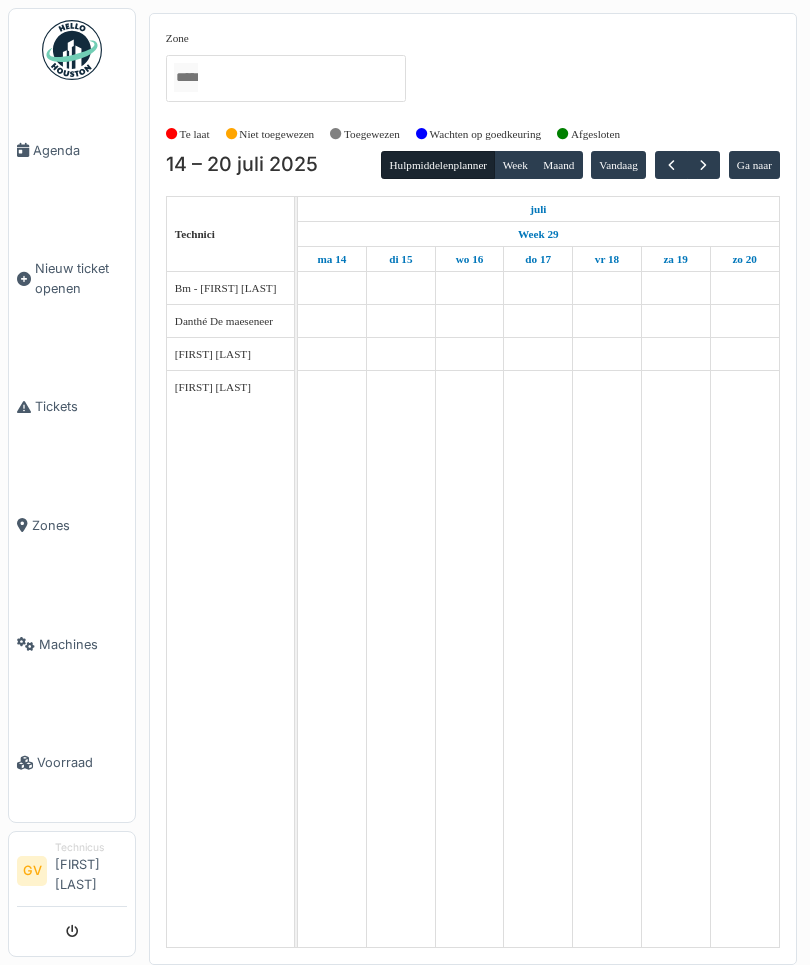 click at bounding box center (671, 165) 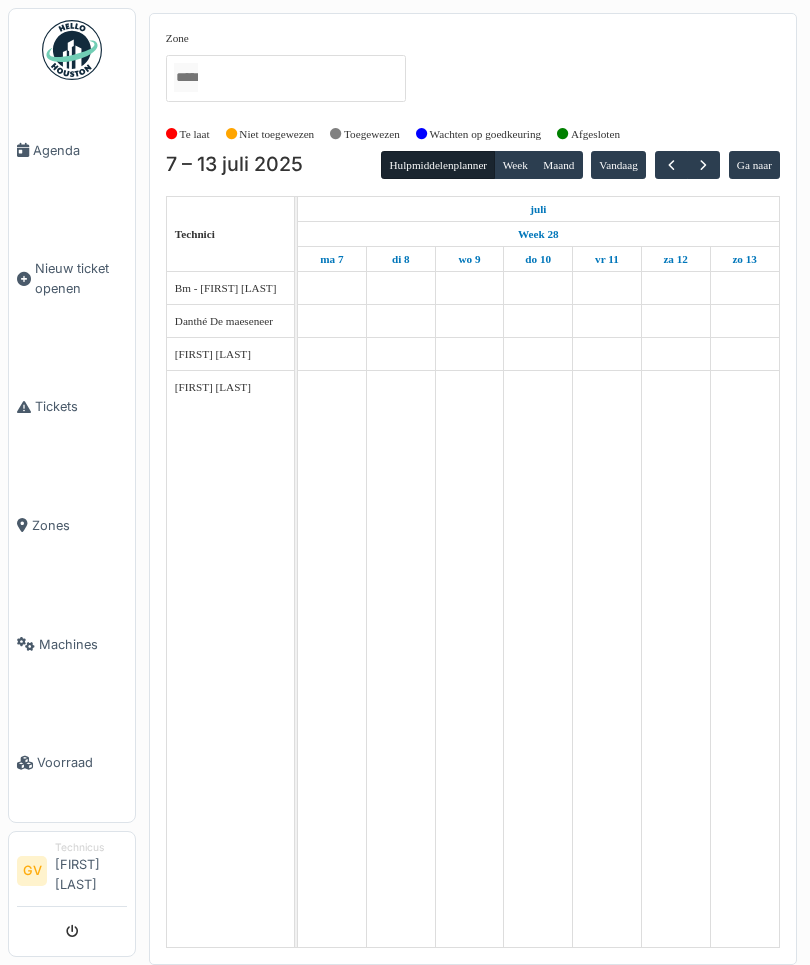 click at bounding box center (671, 165) 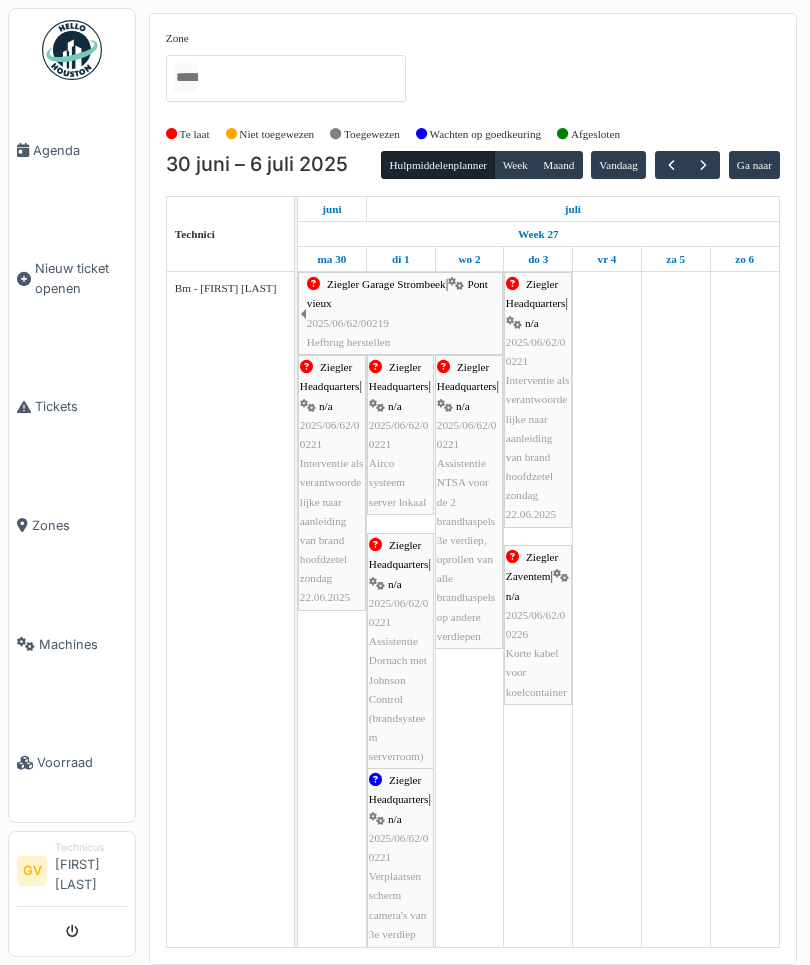 click at bounding box center [671, 165] 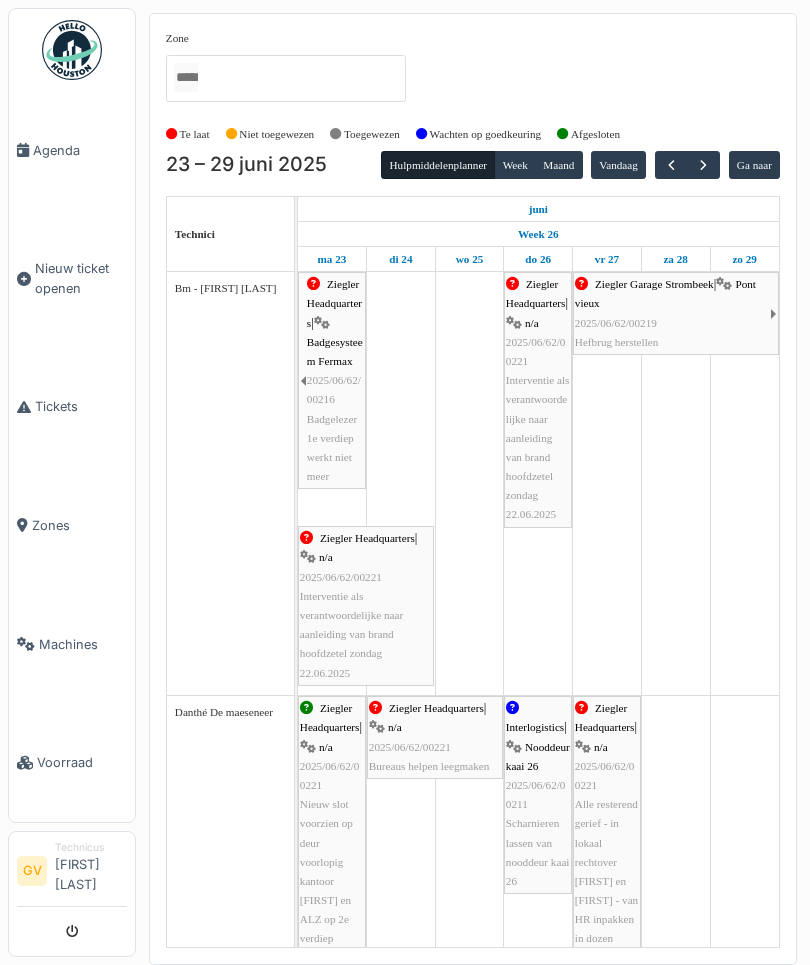 scroll, scrollTop: 132, scrollLeft: 0, axis: vertical 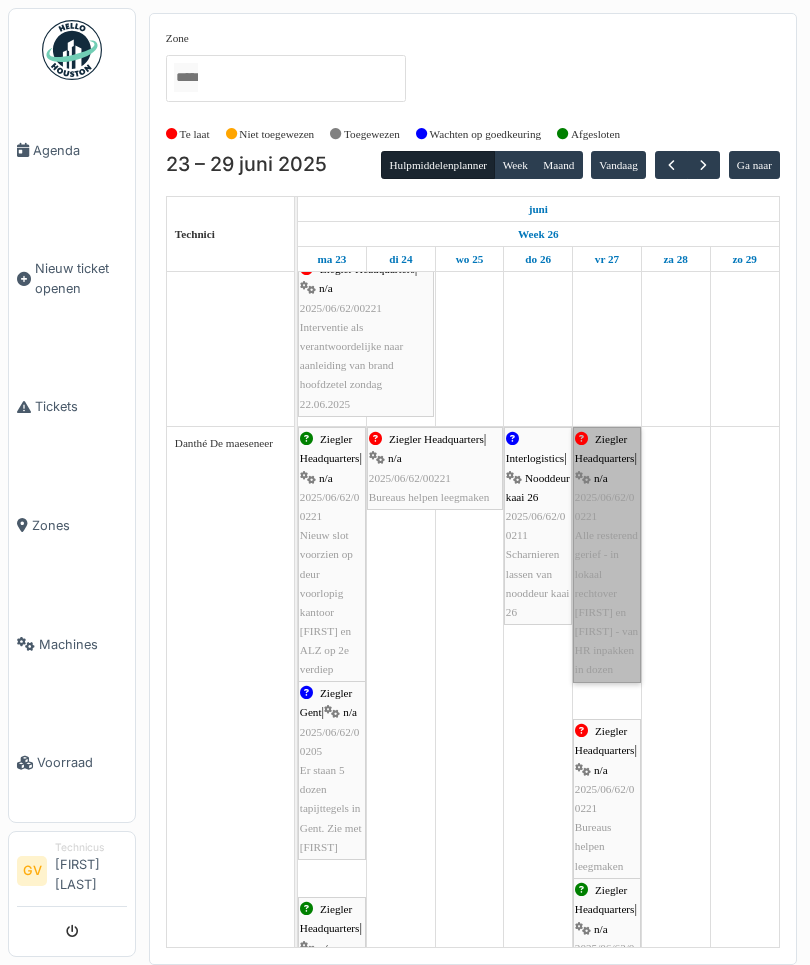 click on "Ziegler Headquarters
|     n/a
2025/06/62/00221
Alle resterend gerief - in lokaal rechtover Bertil en Sebastien - van HR inpakken in dozen" at bounding box center [607, 554] 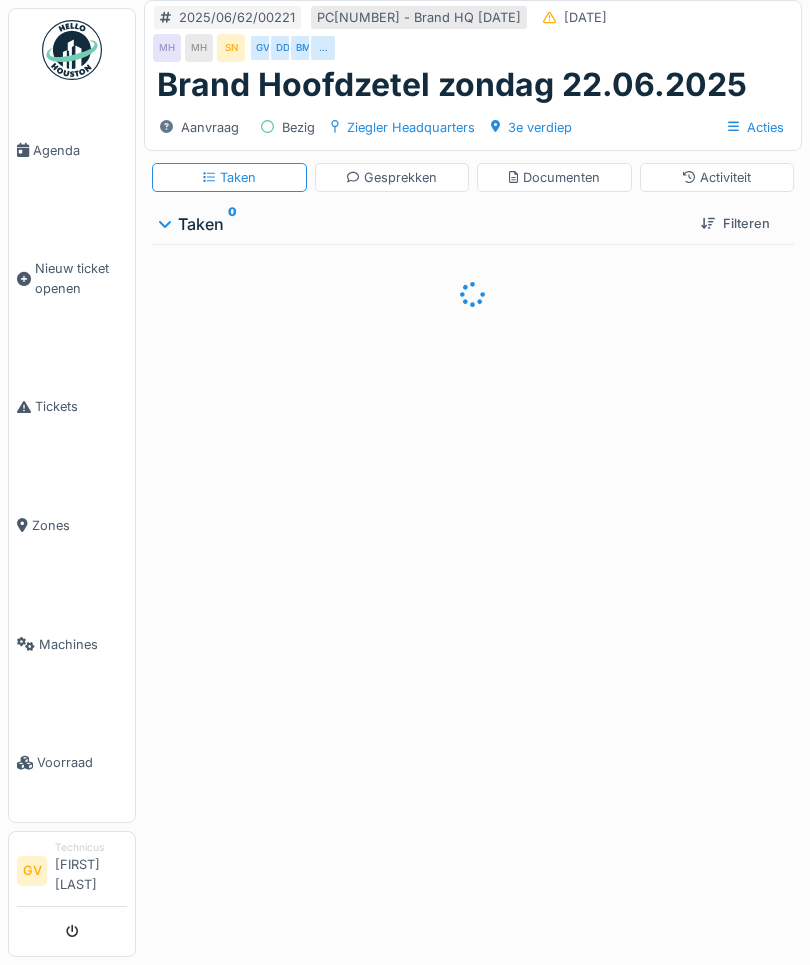 scroll, scrollTop: 0, scrollLeft: 0, axis: both 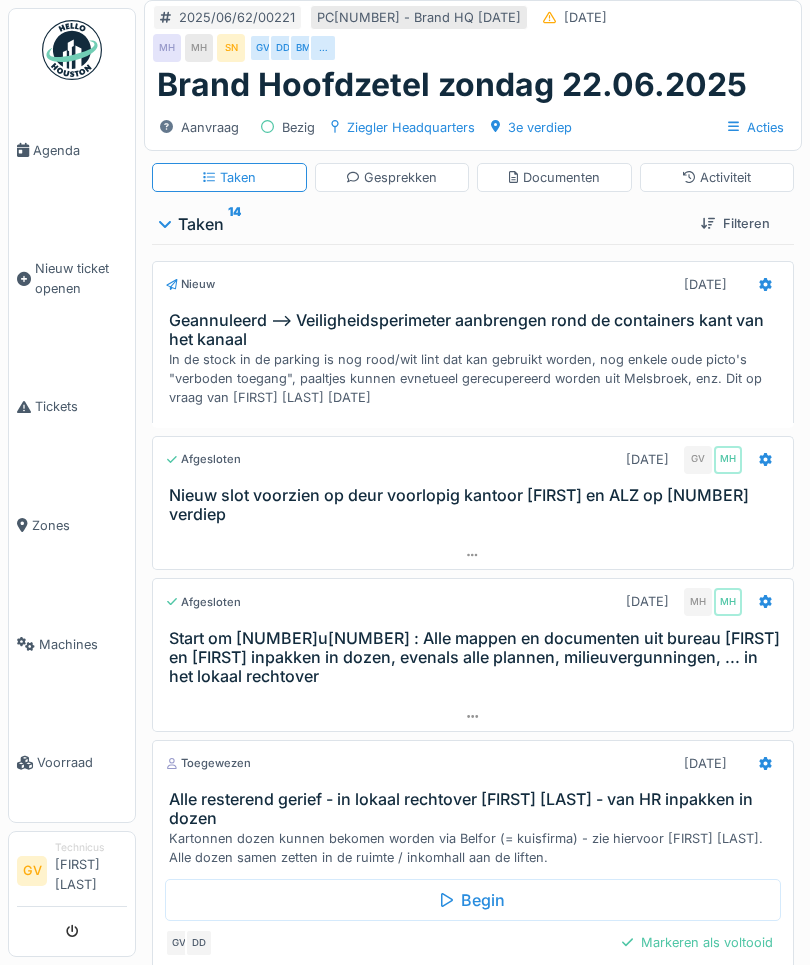 click on "Activiteit" at bounding box center (717, 177) 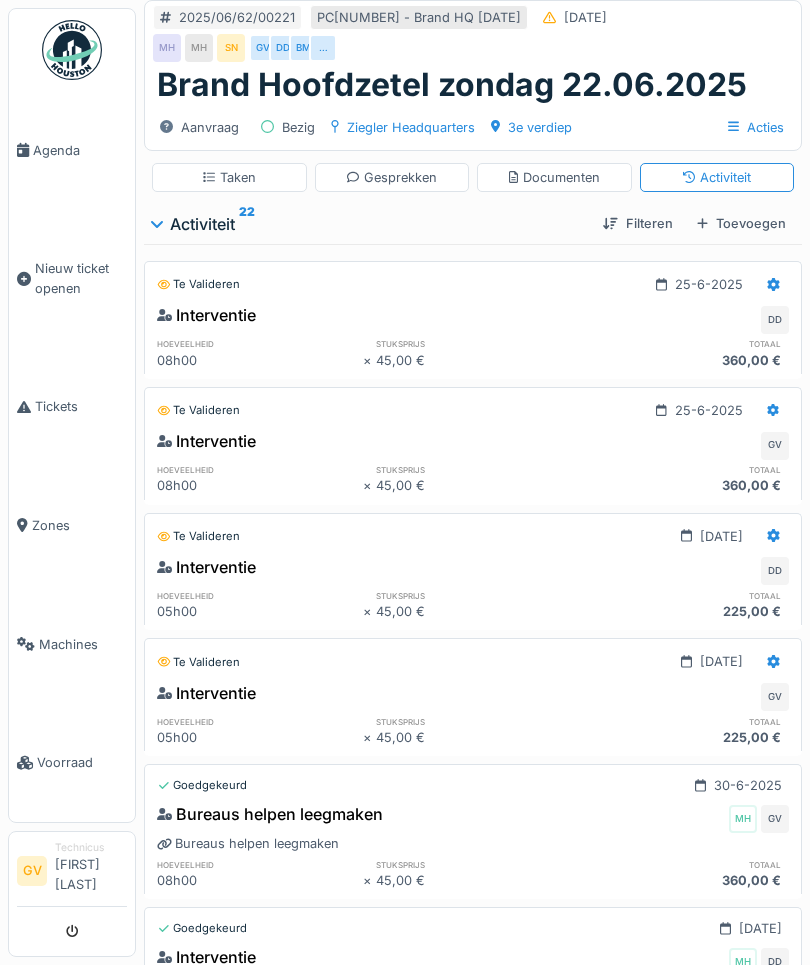click on "Toevoegen" at bounding box center (741, 223) 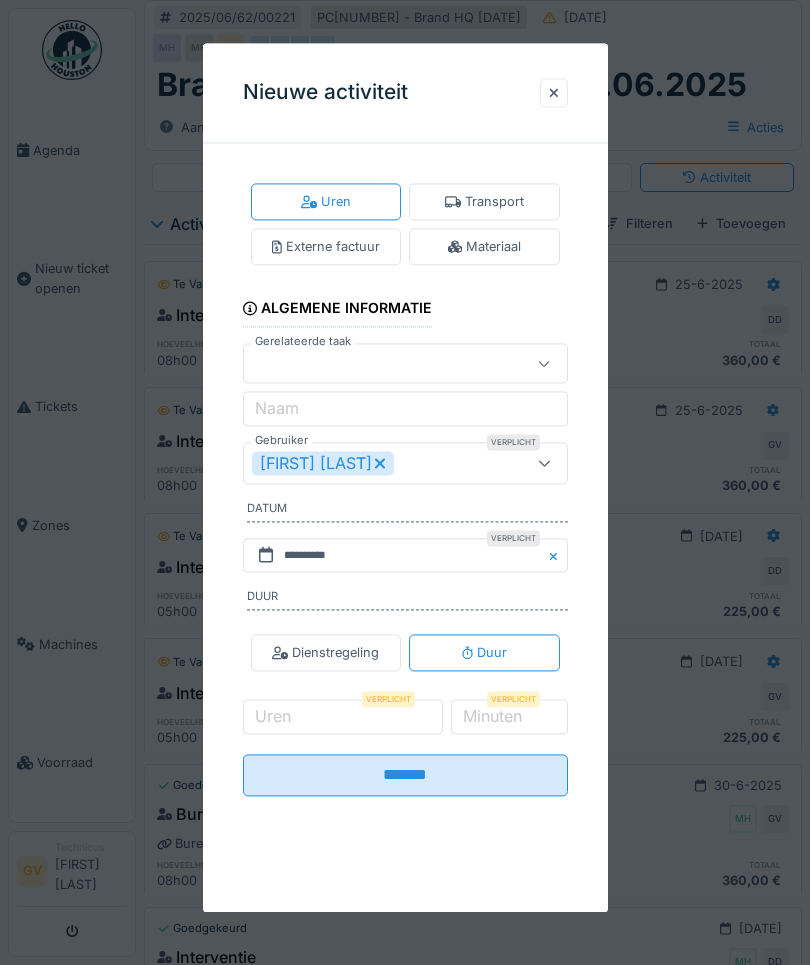 click at bounding box center [405, 482] 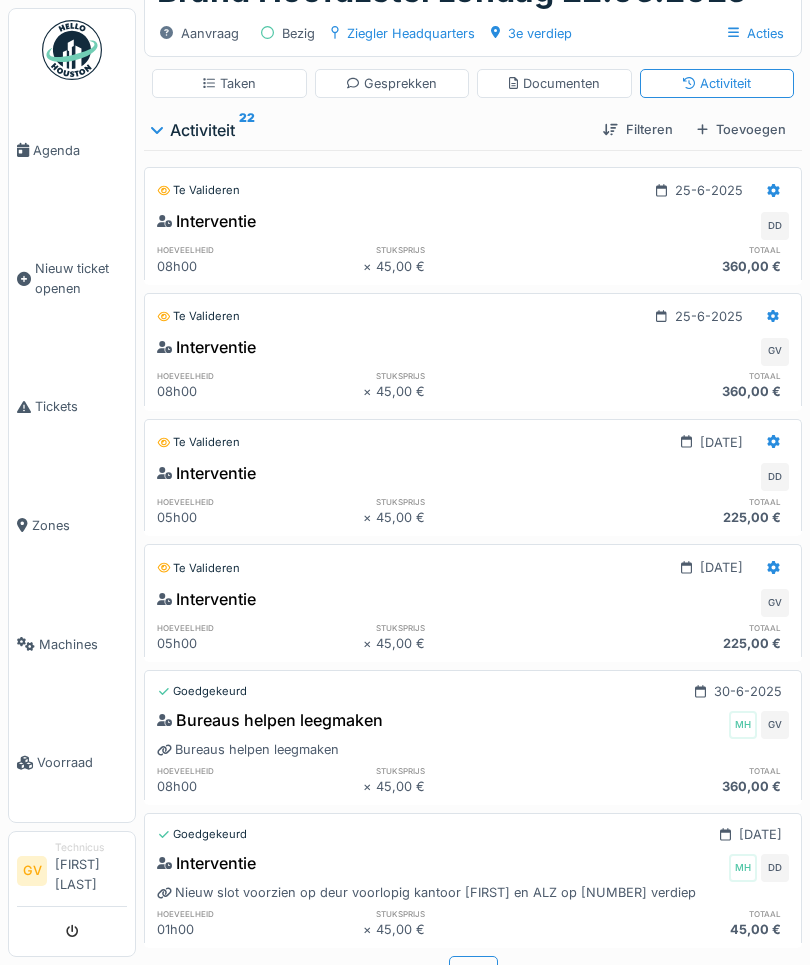 scroll, scrollTop: 0, scrollLeft: 0, axis: both 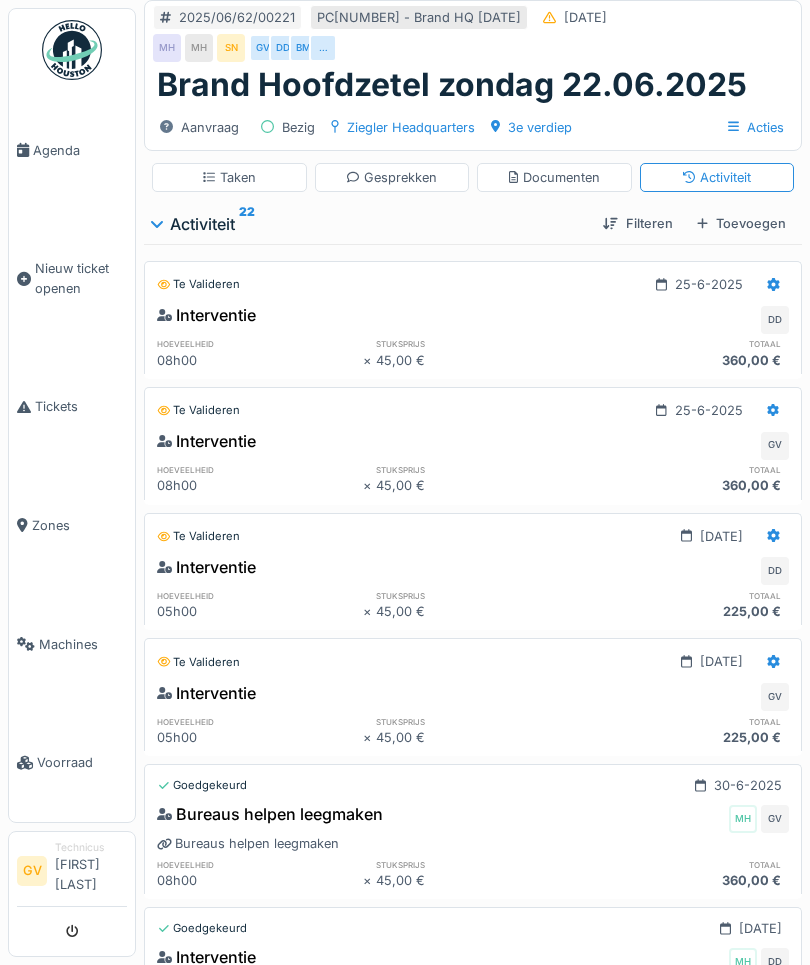click on "Toevoegen" at bounding box center [741, 223] 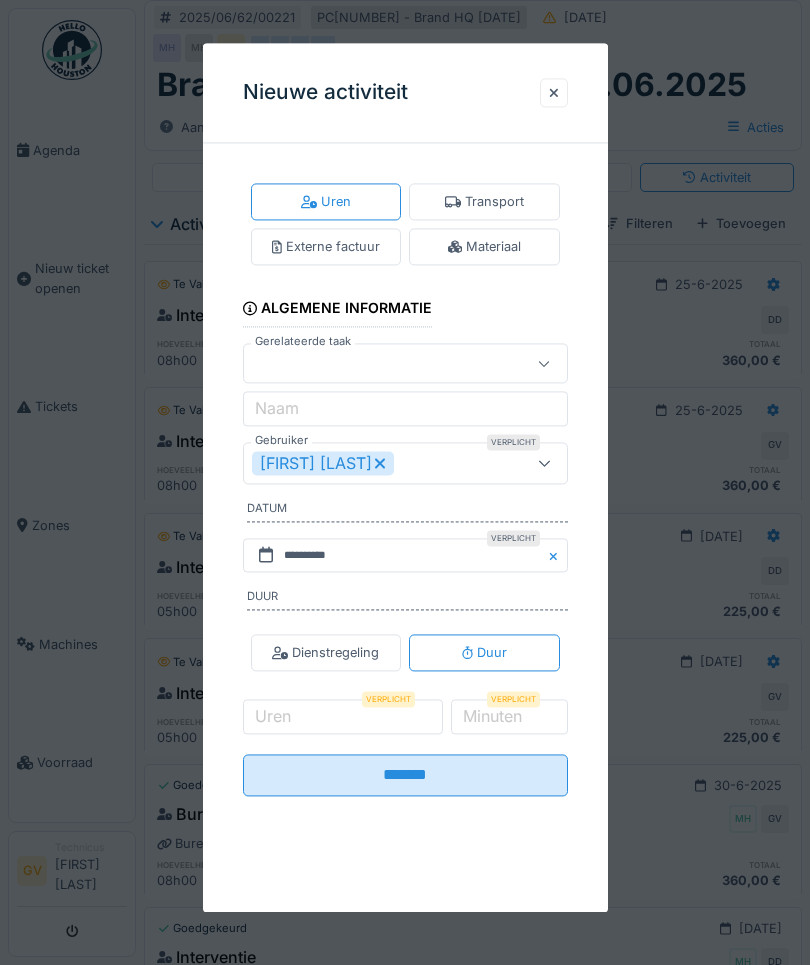 click on "[FIRST] [LAST]" at bounding box center [389, 463] 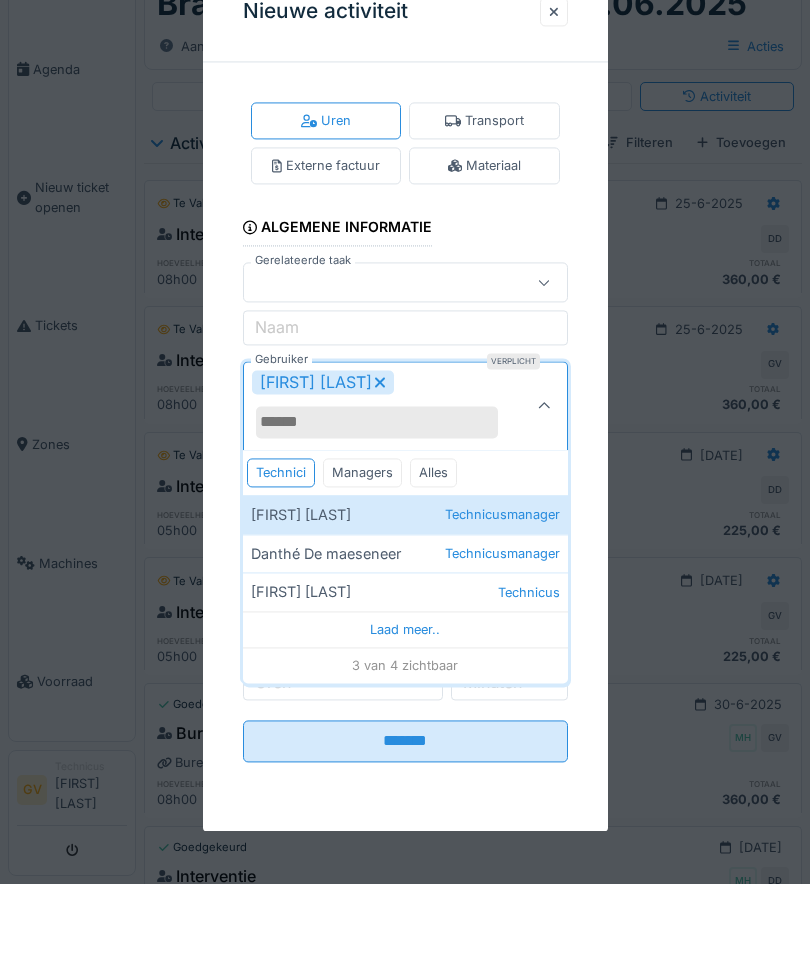 click on "Technicusmanager" at bounding box center (502, 634) 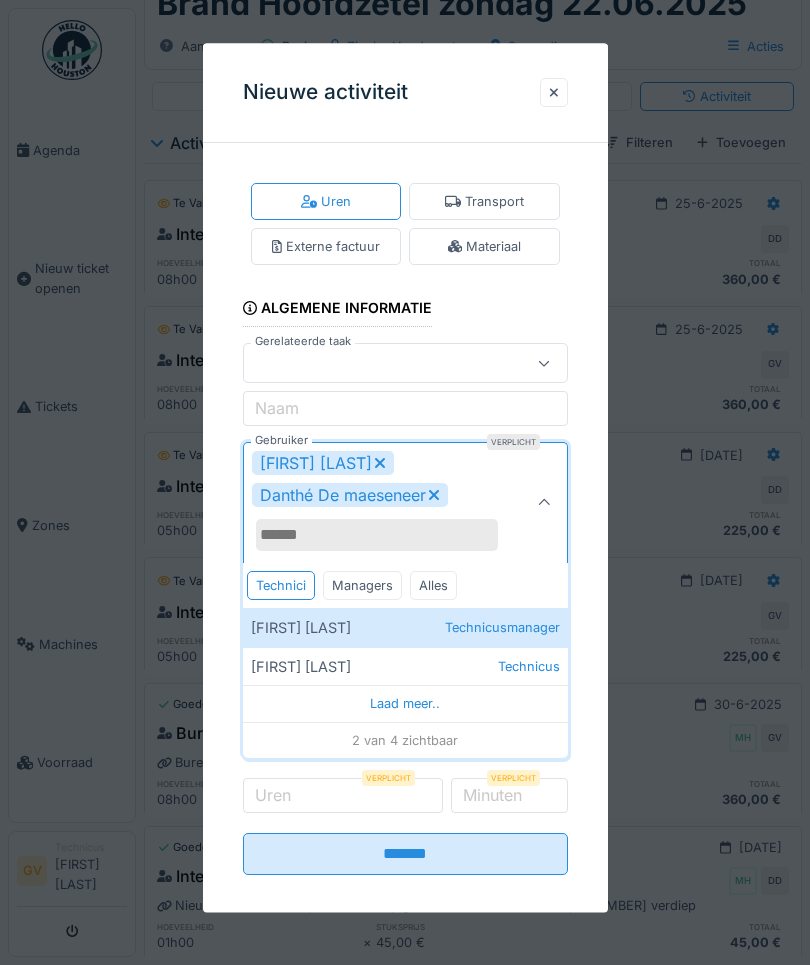 click at bounding box center [544, 503] 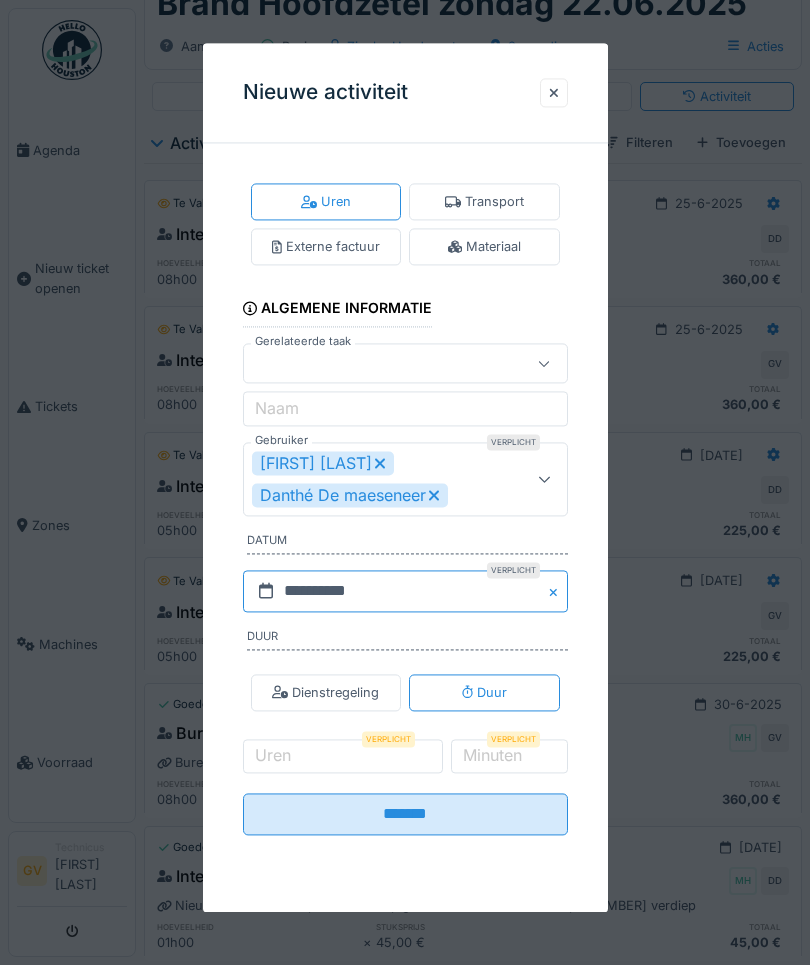 click on "**********" at bounding box center [405, 591] 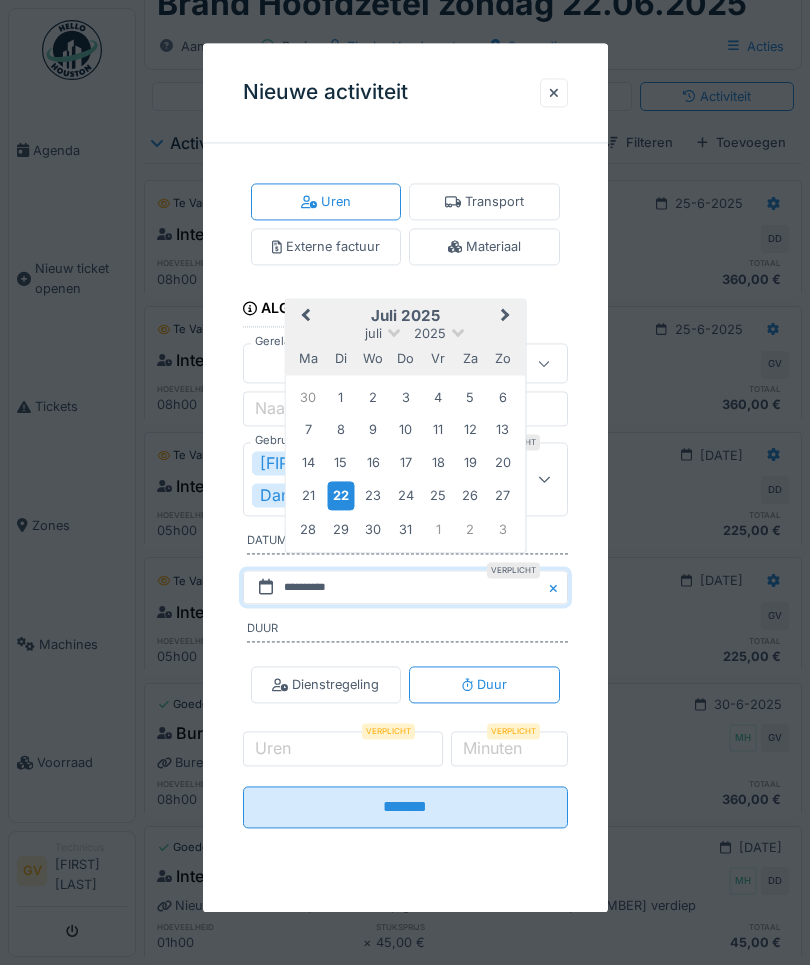 click on "Previous Month" at bounding box center (305, 317) 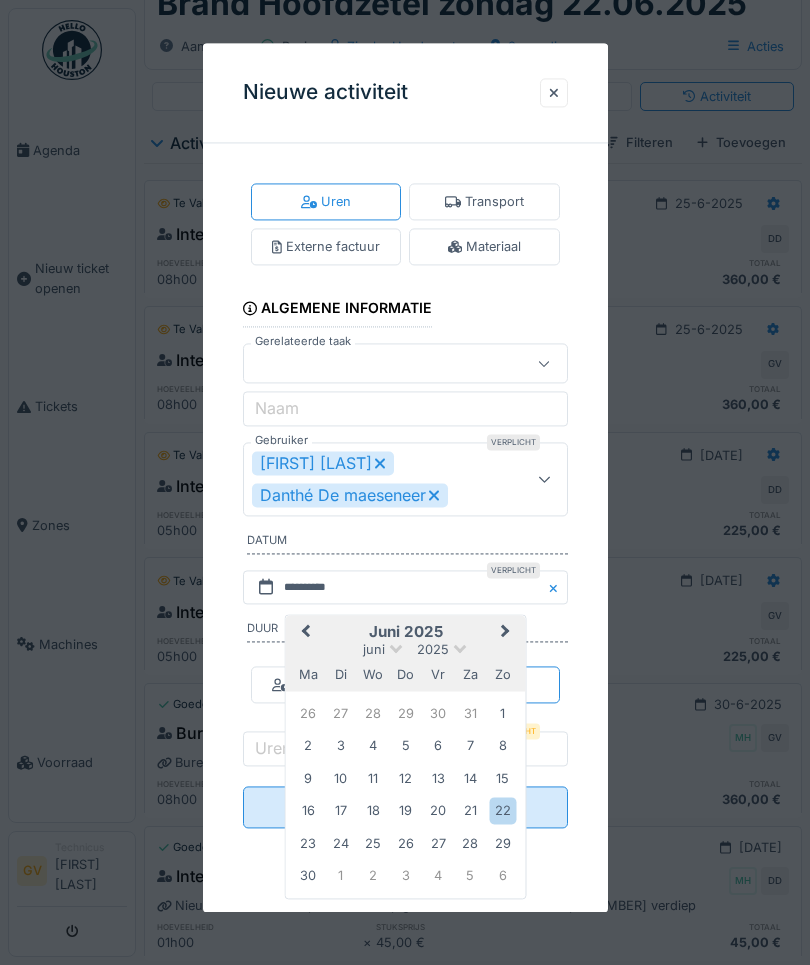 click on "27" at bounding box center [437, 843] 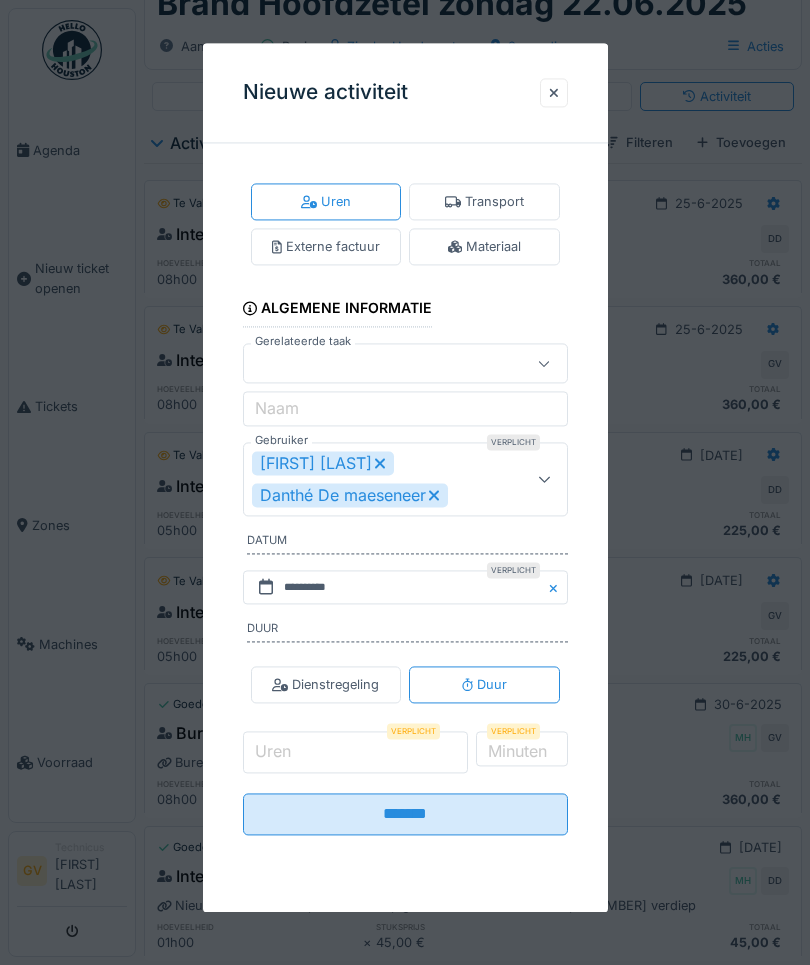 click on "Uren" at bounding box center [356, 753] 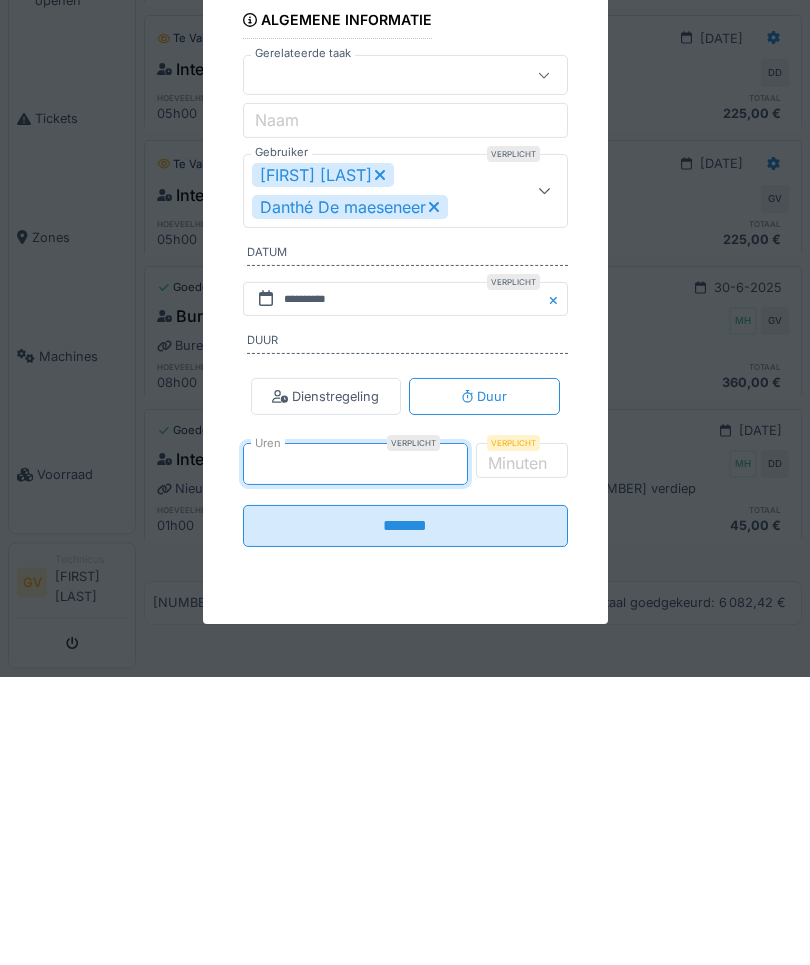 type on "*" 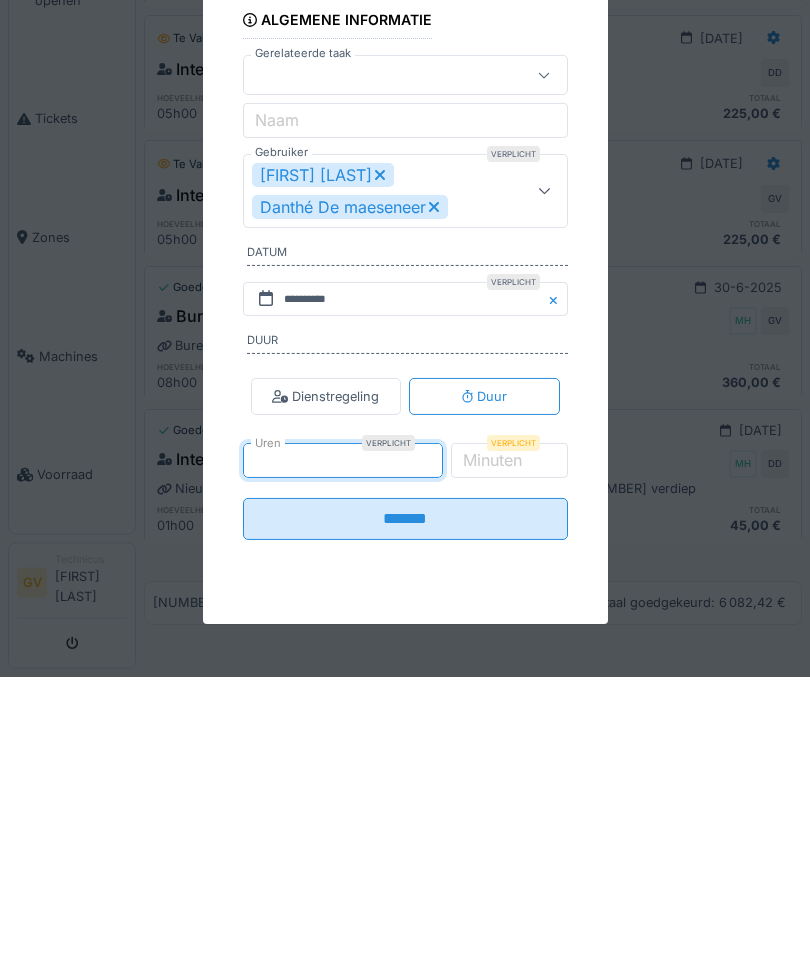 click on "*******" at bounding box center (405, 807) 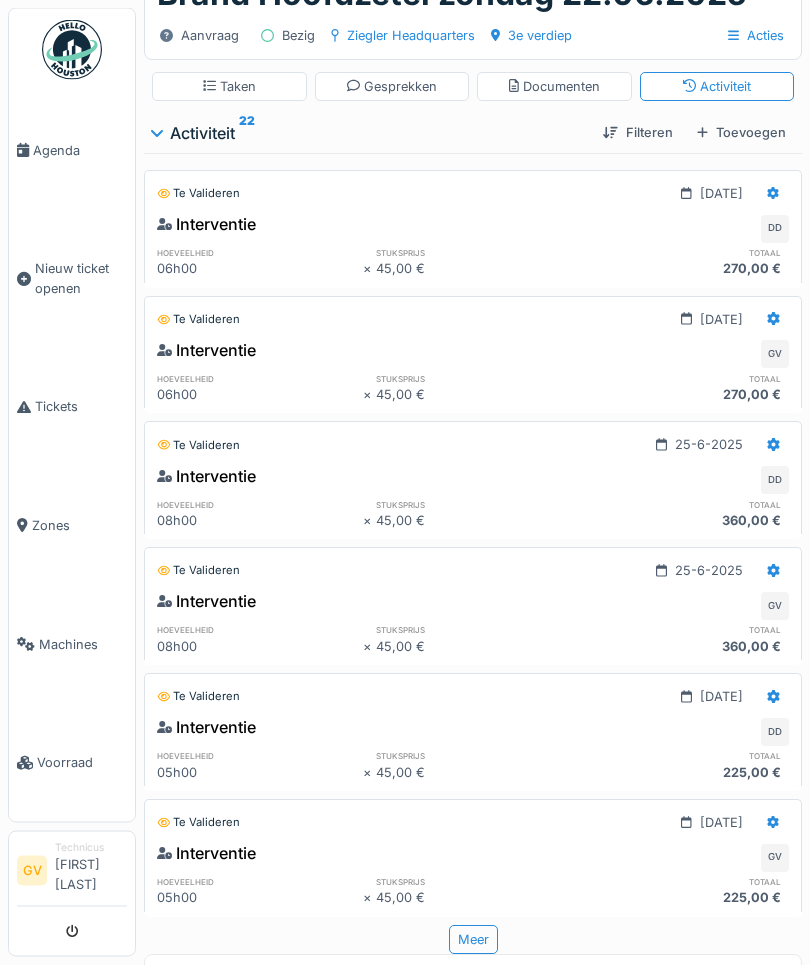 scroll, scrollTop: 0, scrollLeft: 0, axis: both 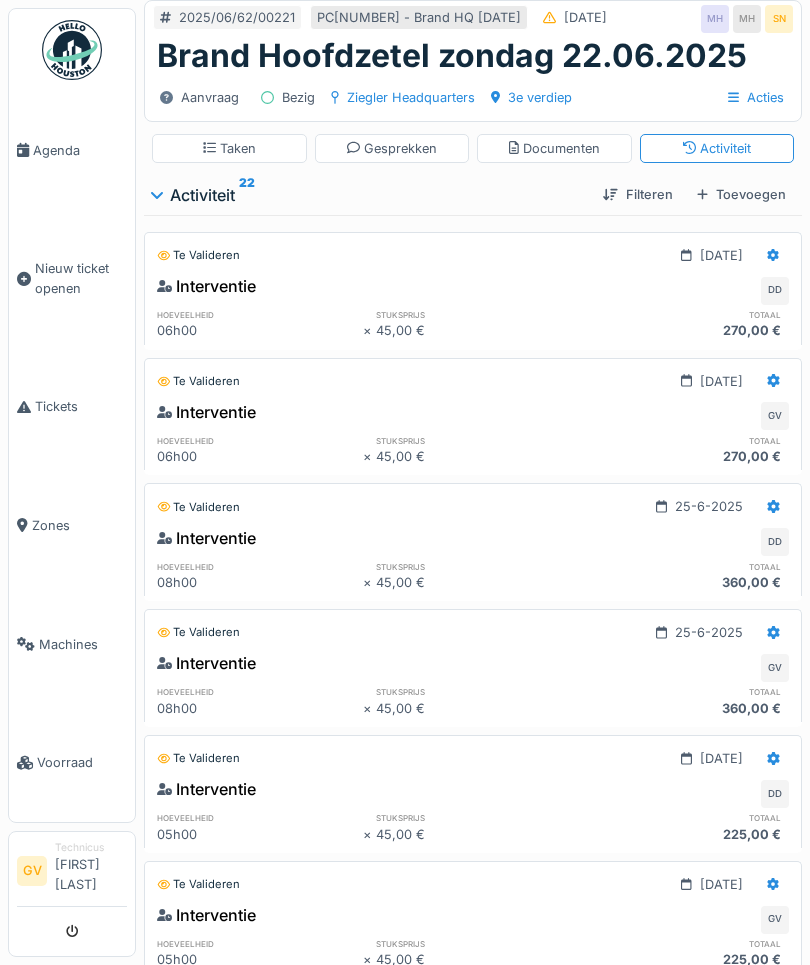 click on "Toevoegen" at bounding box center [741, 194] 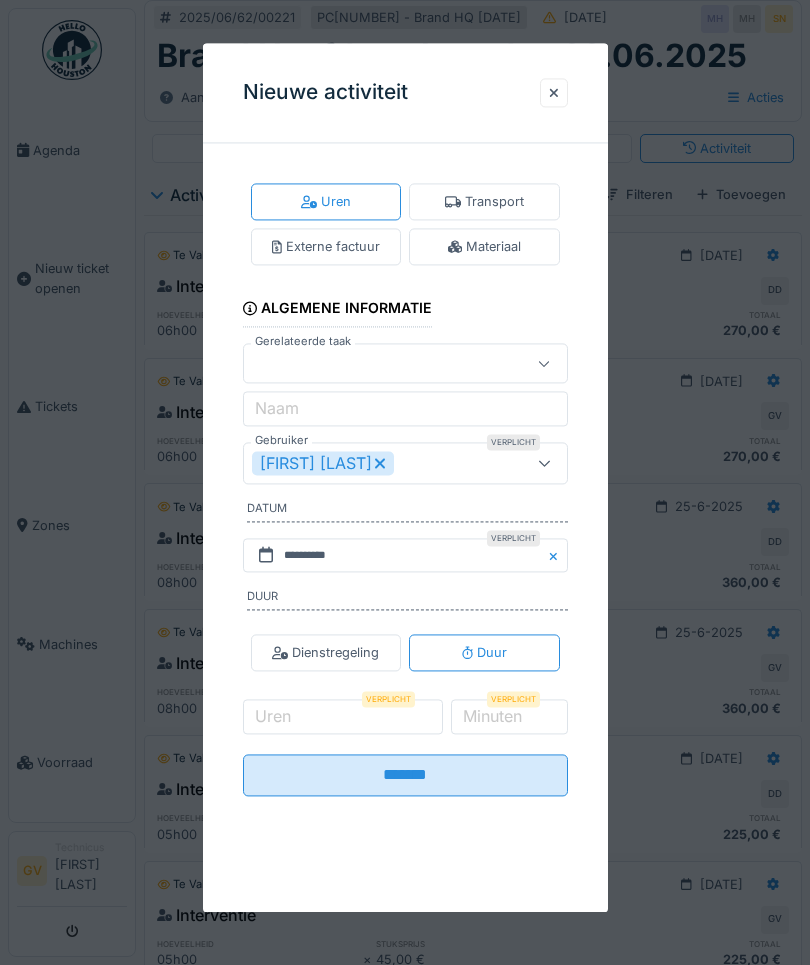 click on "[FIRST] [LAST]" at bounding box center [389, 463] 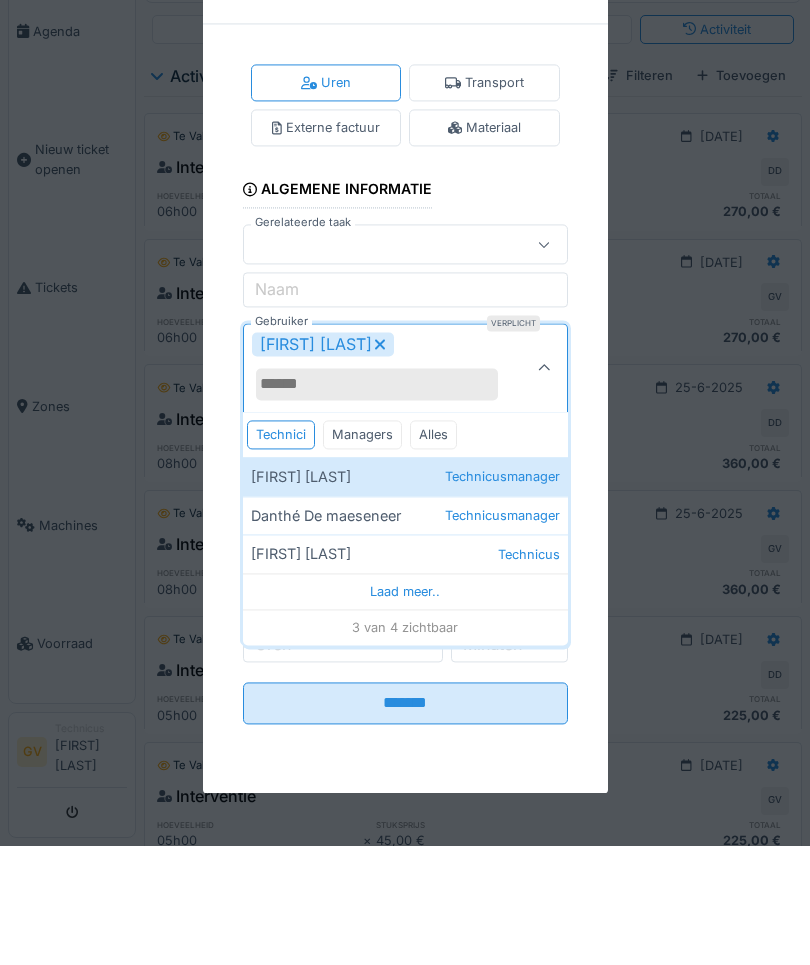 click on "Technicusmanager" at bounding box center [502, 634] 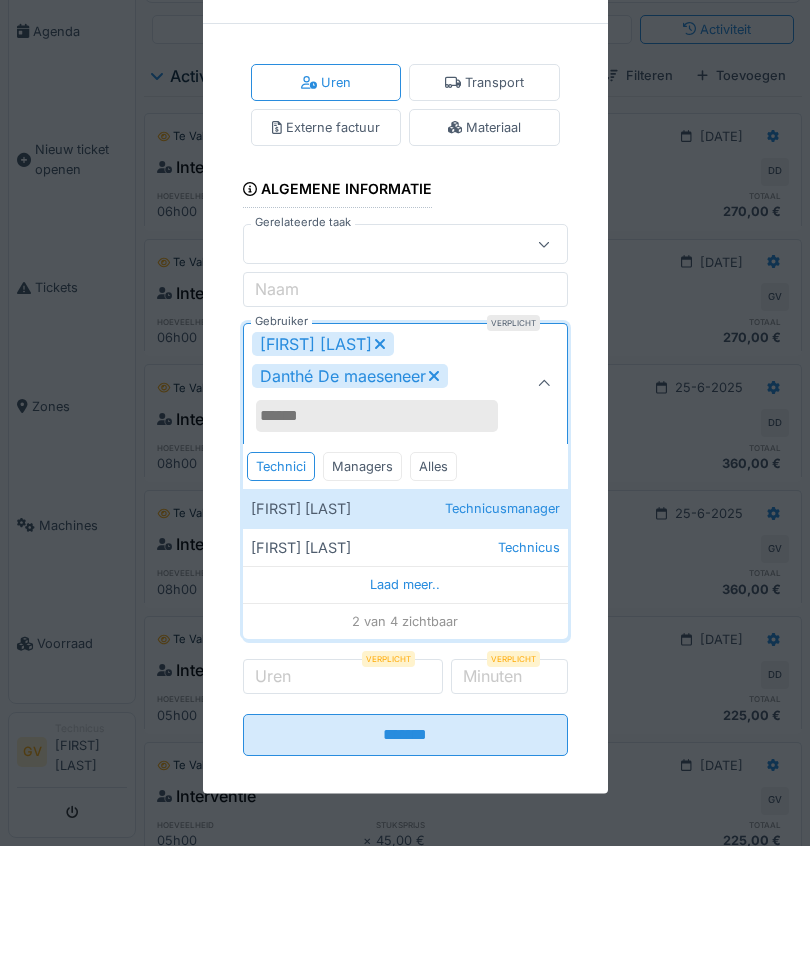 scroll, scrollTop: 119, scrollLeft: 0, axis: vertical 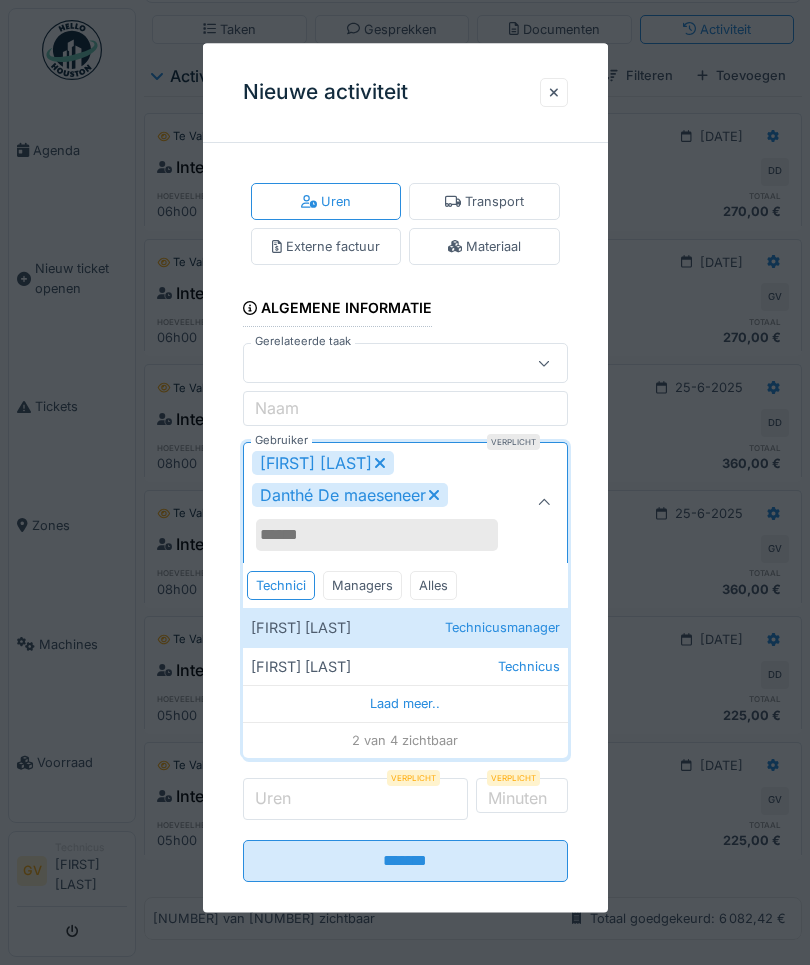 click on "Uren" at bounding box center [356, 800] 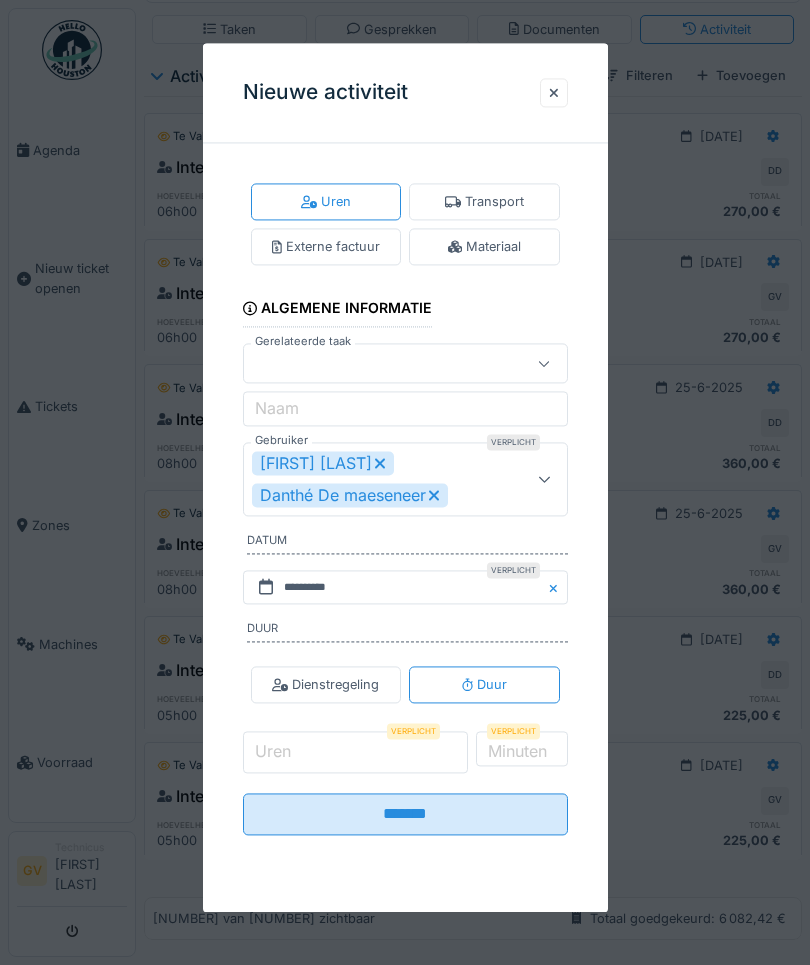 scroll, scrollTop: 196, scrollLeft: 0, axis: vertical 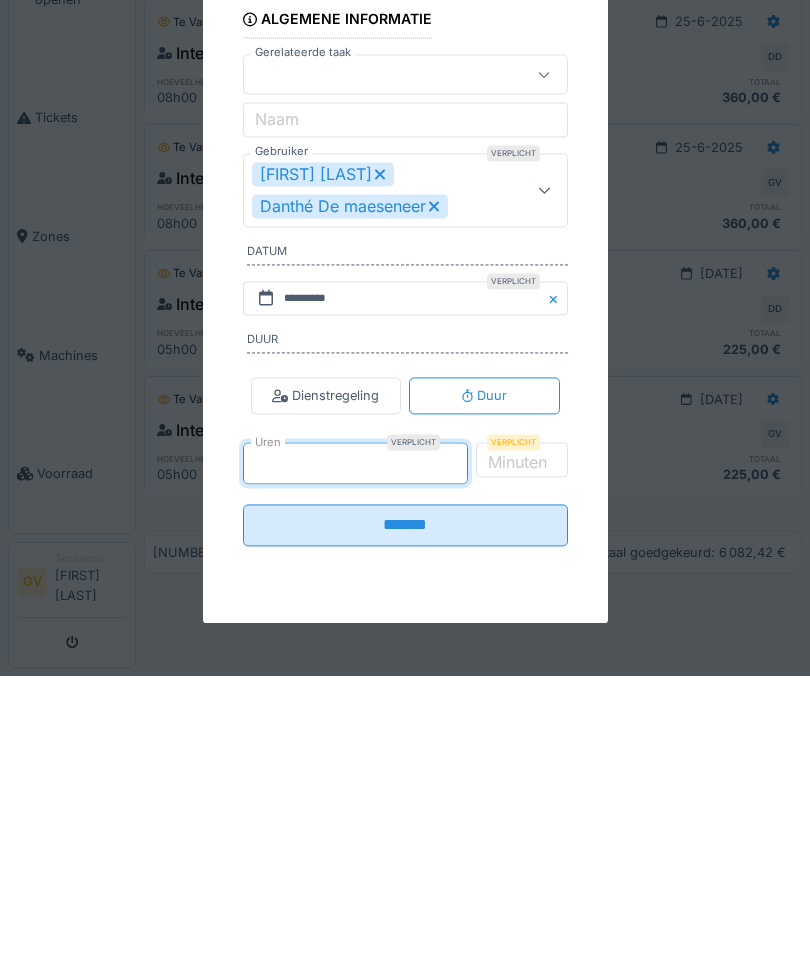 type on "*" 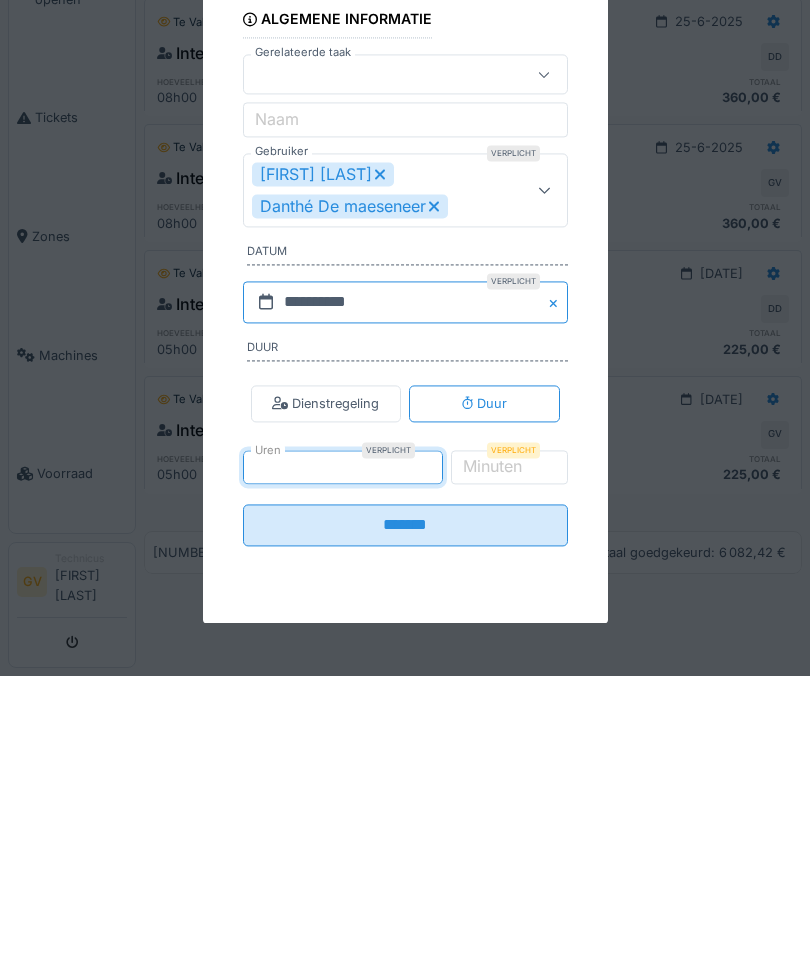 click on "**********" at bounding box center [405, 591] 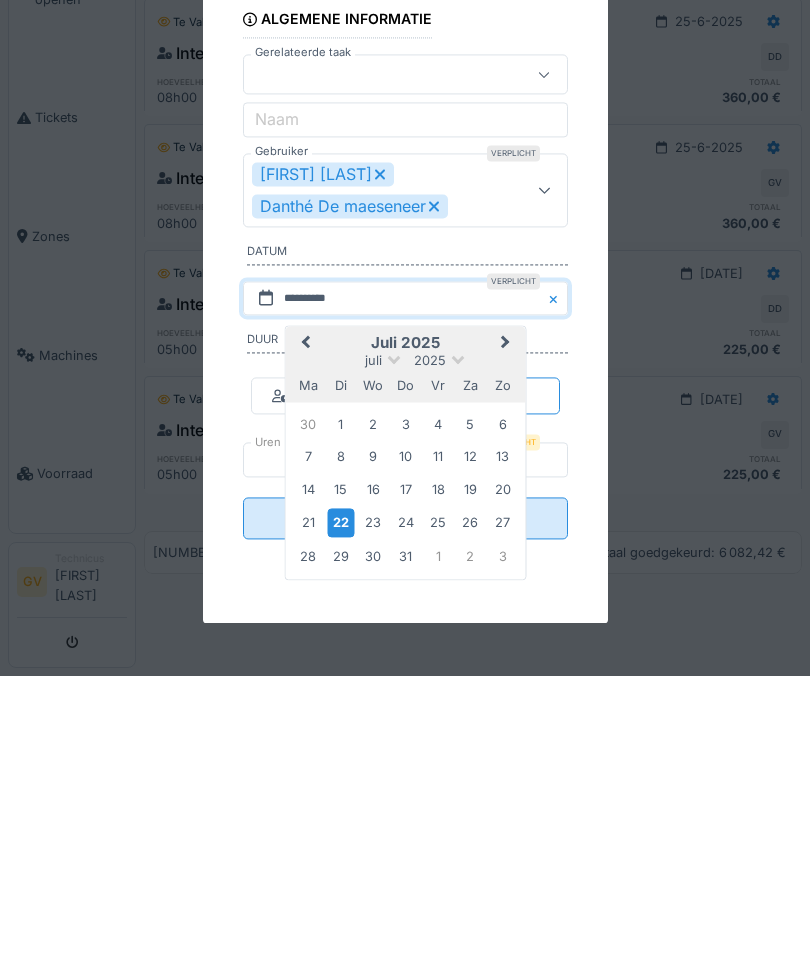 click on "30" at bounding box center [307, 713] 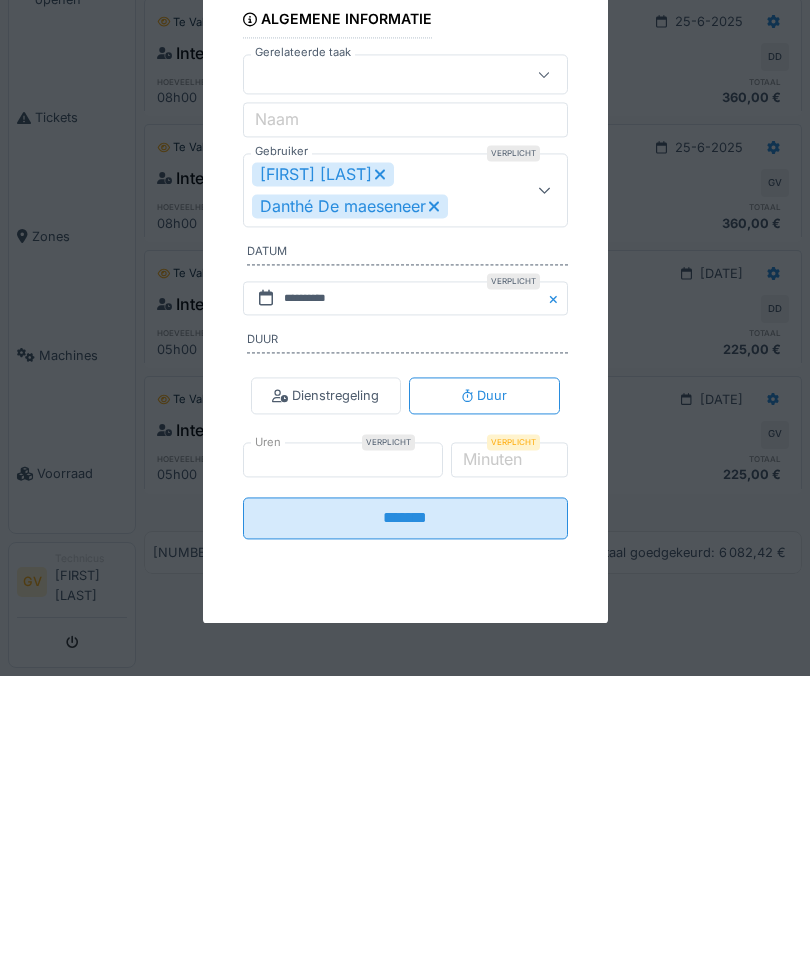 scroll, scrollTop: 121, scrollLeft: 0, axis: vertical 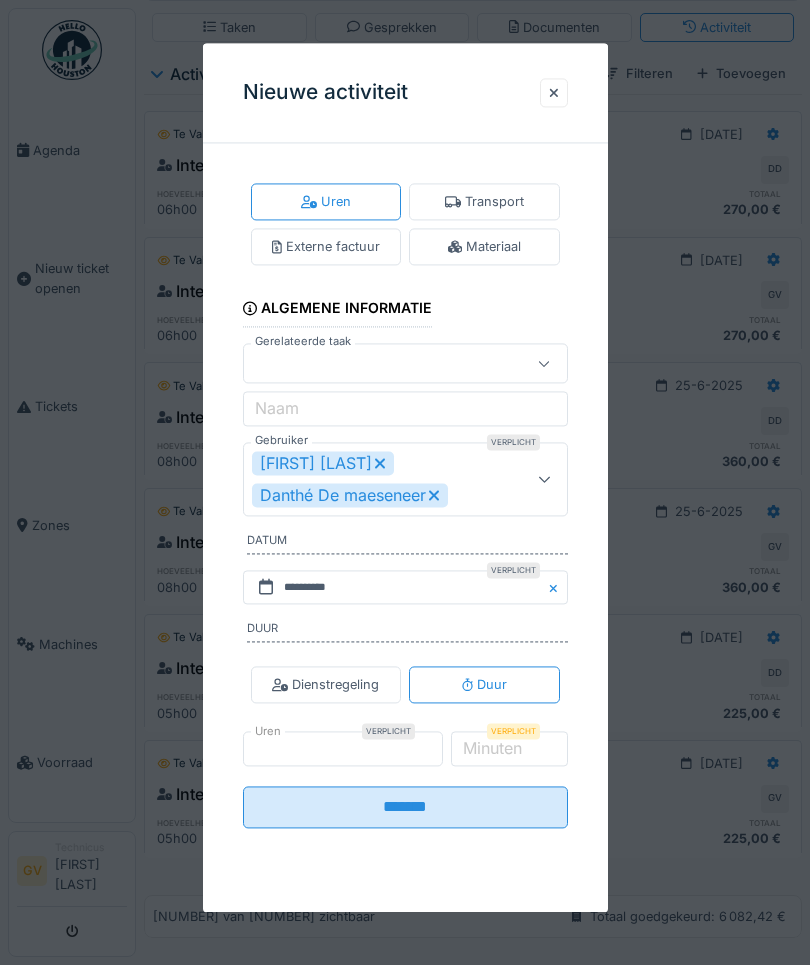 click on "*******" at bounding box center (405, 807) 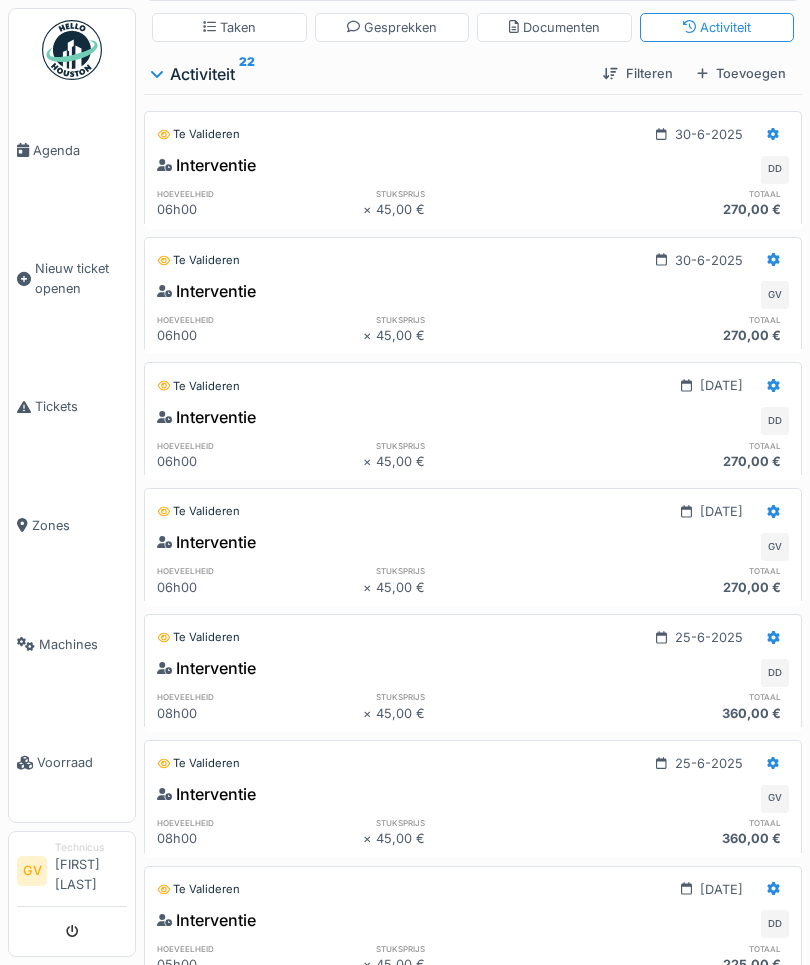 scroll, scrollTop: 0, scrollLeft: 0, axis: both 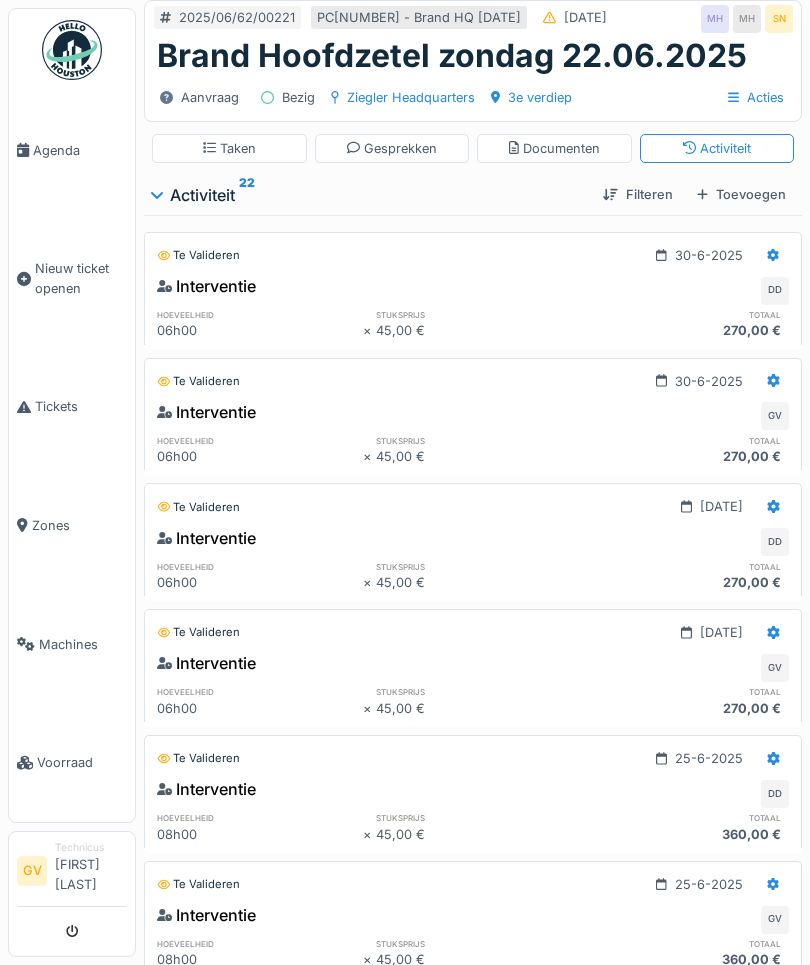 click on "Taken" at bounding box center [229, 148] 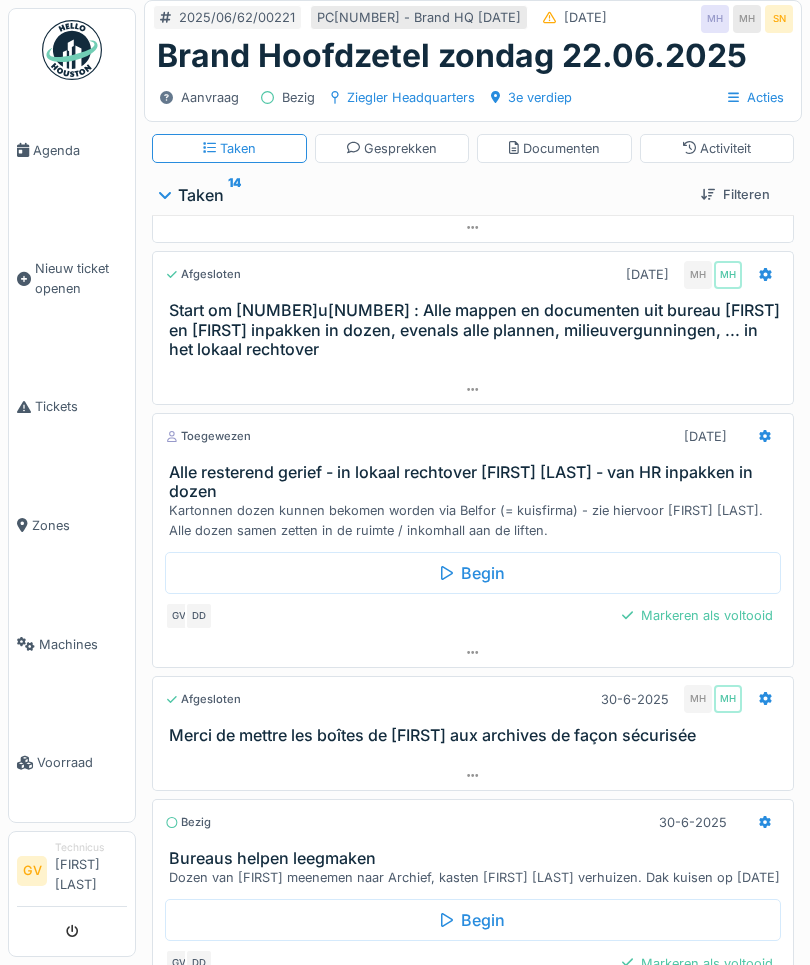 scroll, scrollTop: 302, scrollLeft: 0, axis: vertical 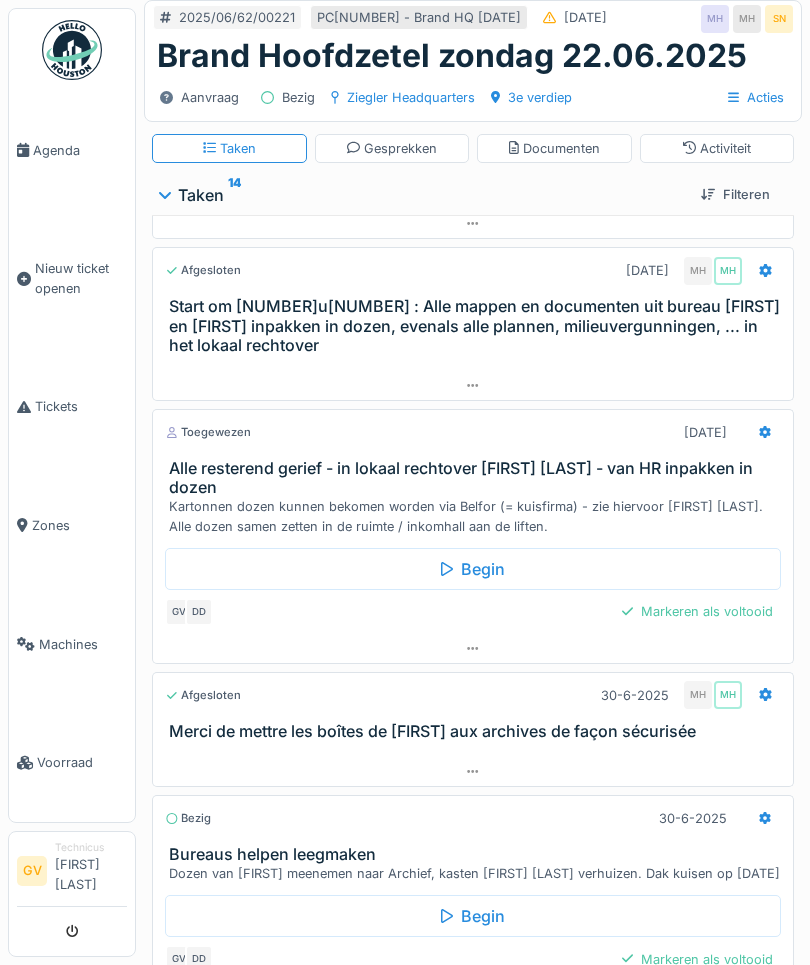 click on "Markeren als voltooid" at bounding box center (697, 611) 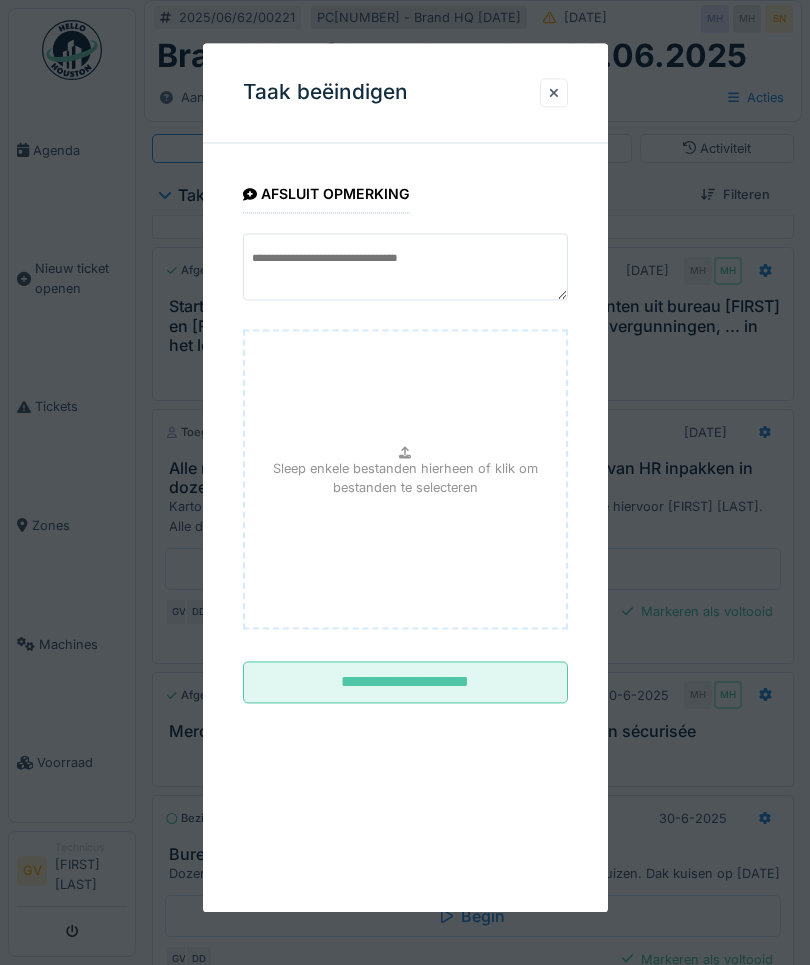 click on "**********" at bounding box center [405, 683] 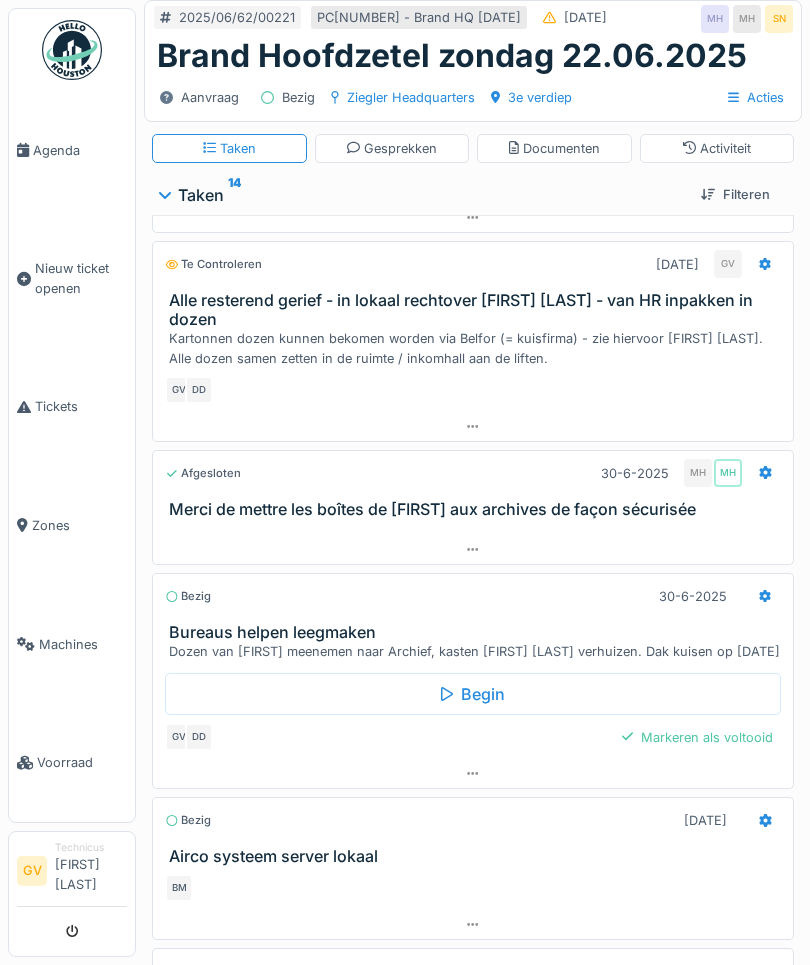 scroll, scrollTop: 474, scrollLeft: 0, axis: vertical 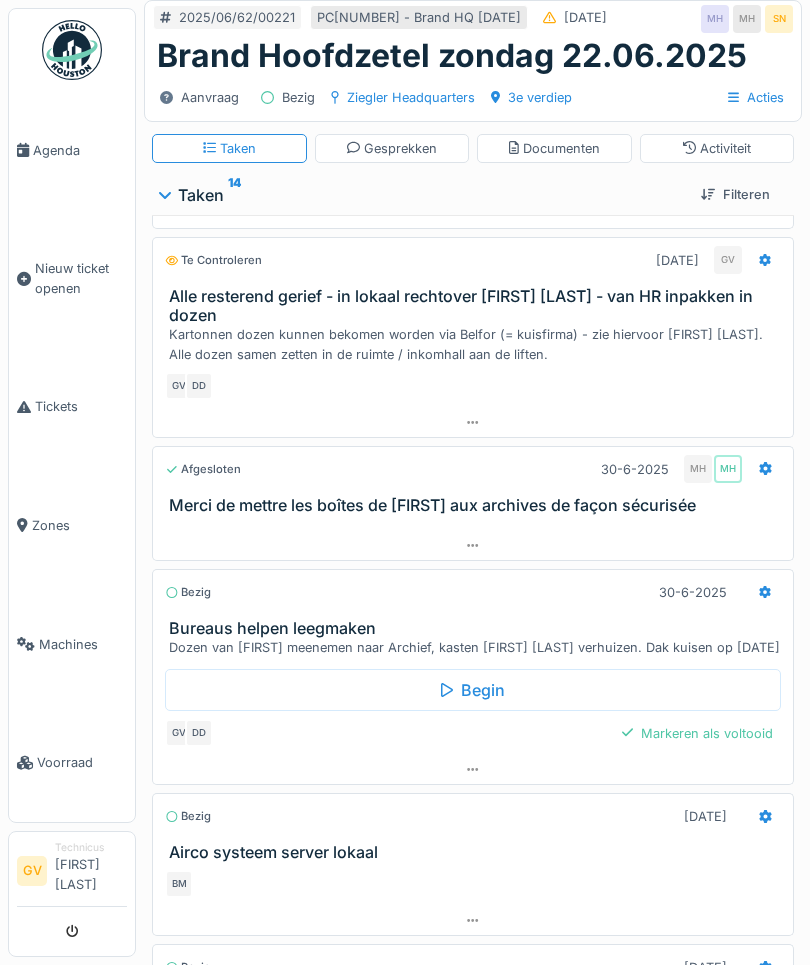 click on "Markeren als voltooid" at bounding box center [697, 733] 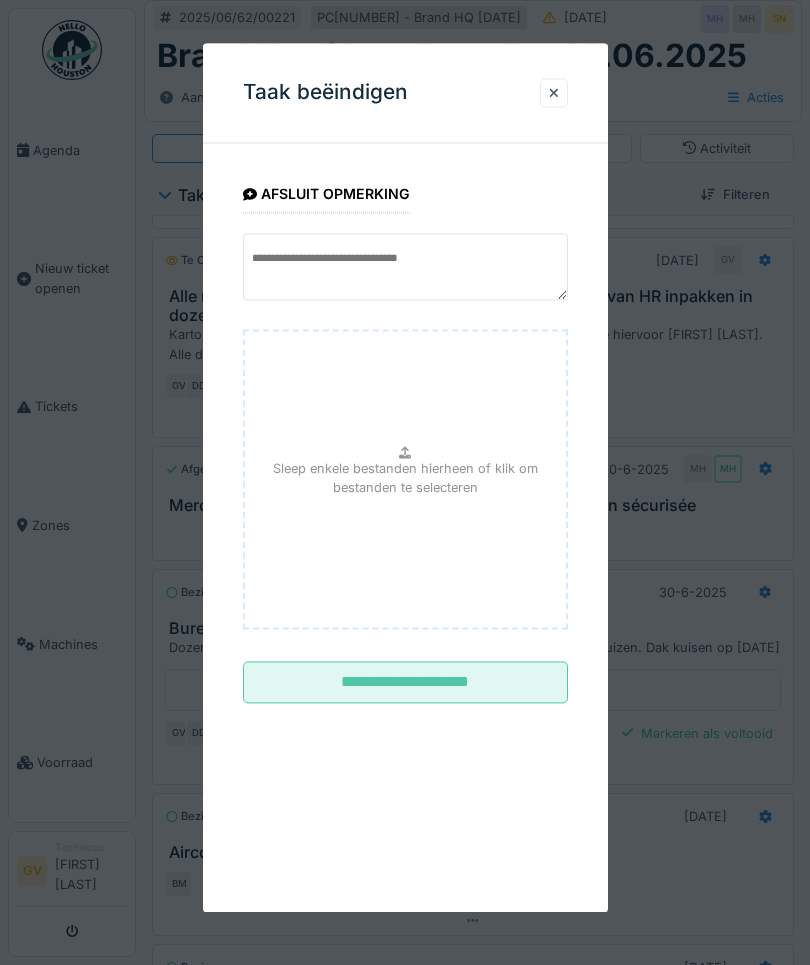 click on "**********" at bounding box center [405, 683] 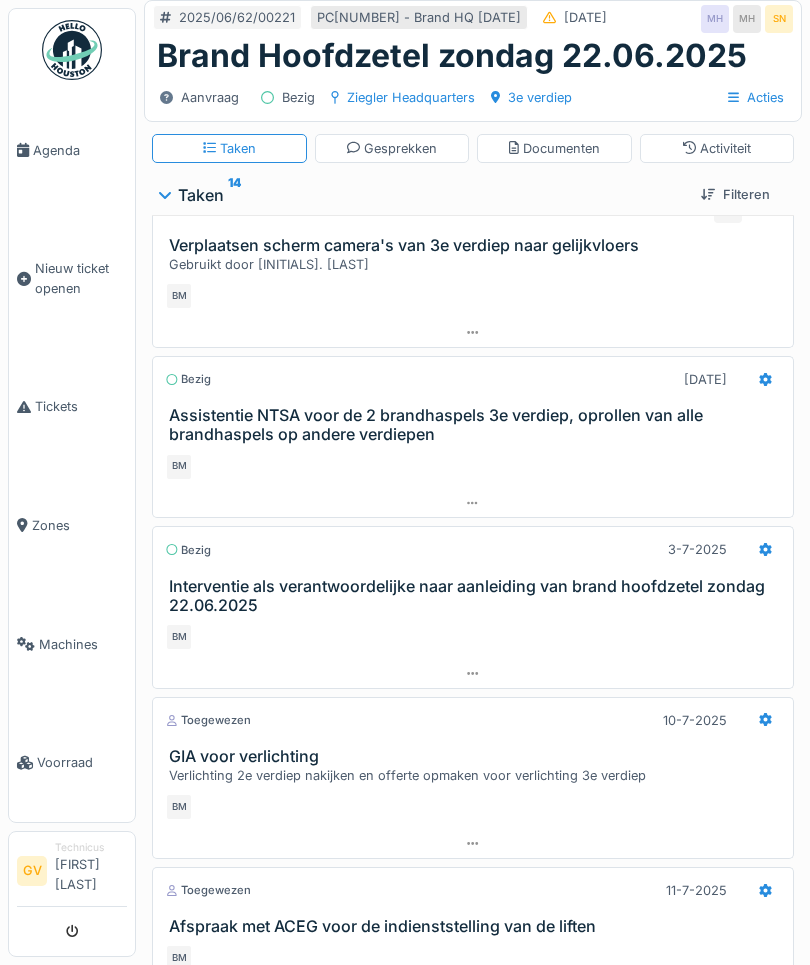 scroll, scrollTop: 1345, scrollLeft: 0, axis: vertical 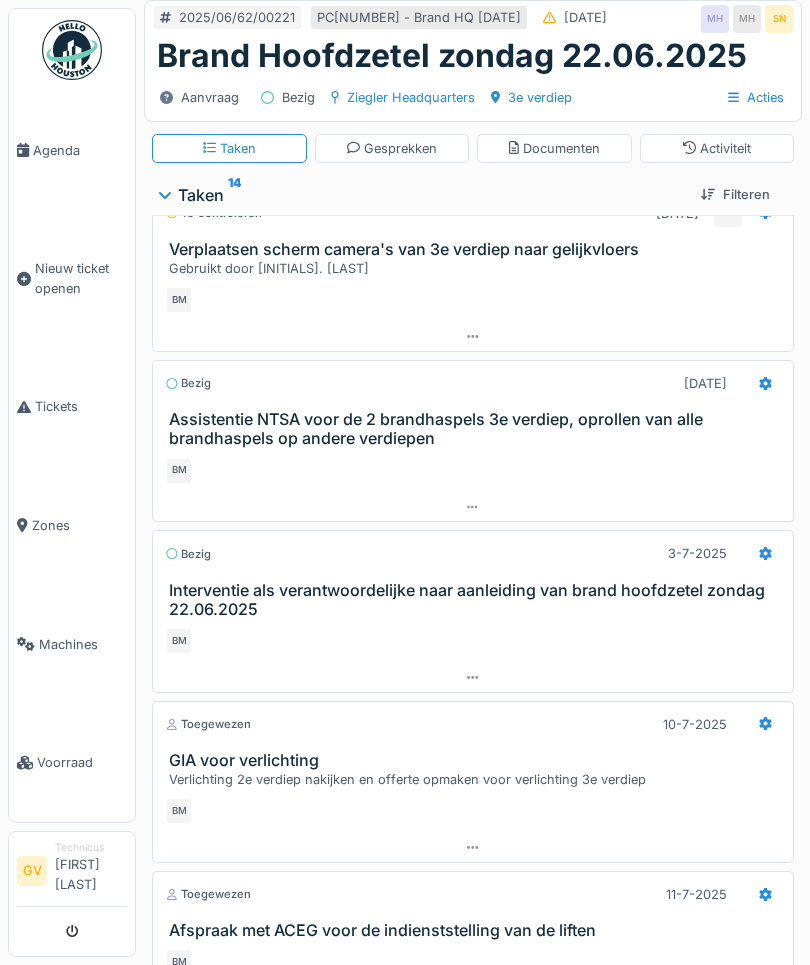 click on "Agenda" at bounding box center (80, 150) 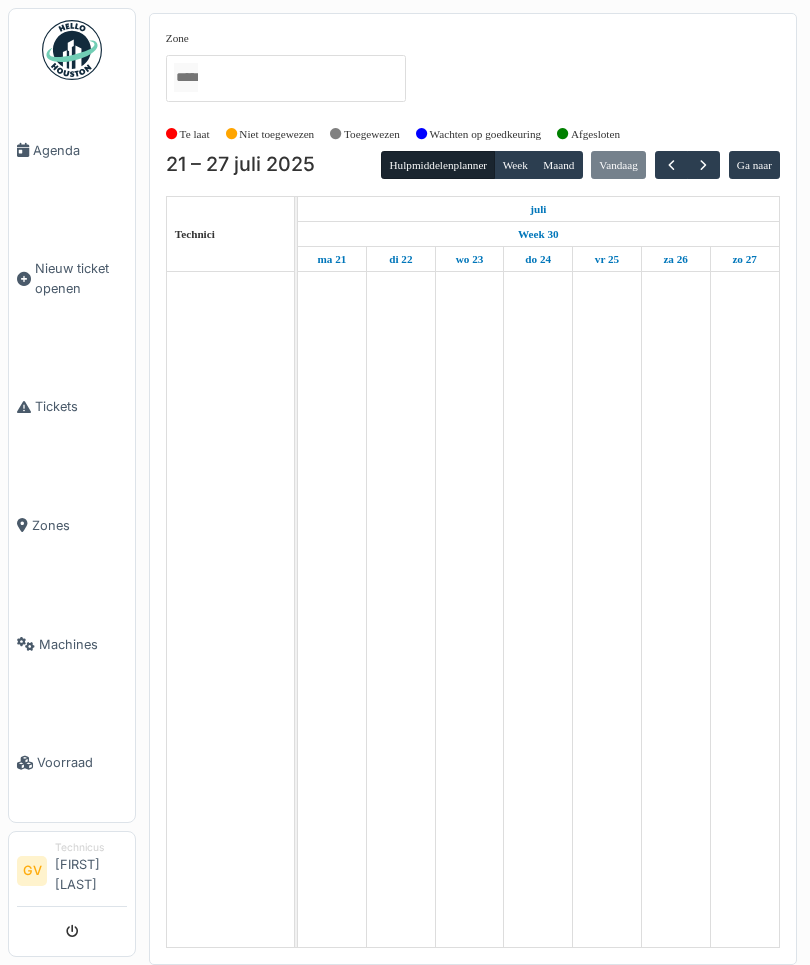 scroll, scrollTop: 0, scrollLeft: 0, axis: both 